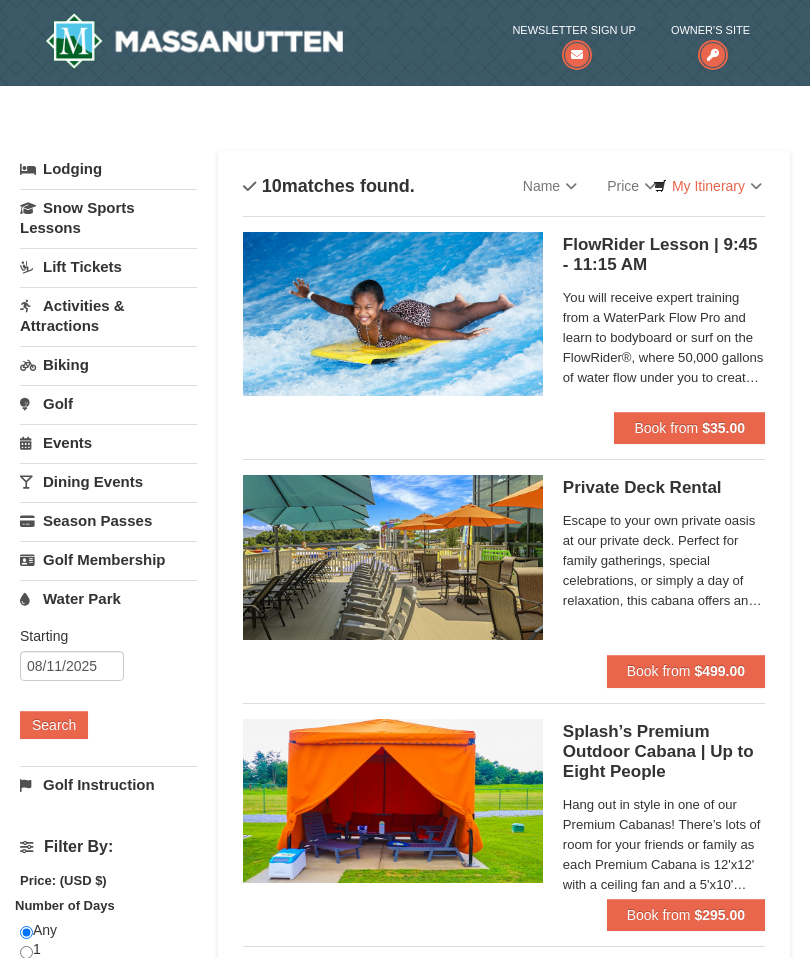 scroll, scrollTop: 0, scrollLeft: 0, axis: both 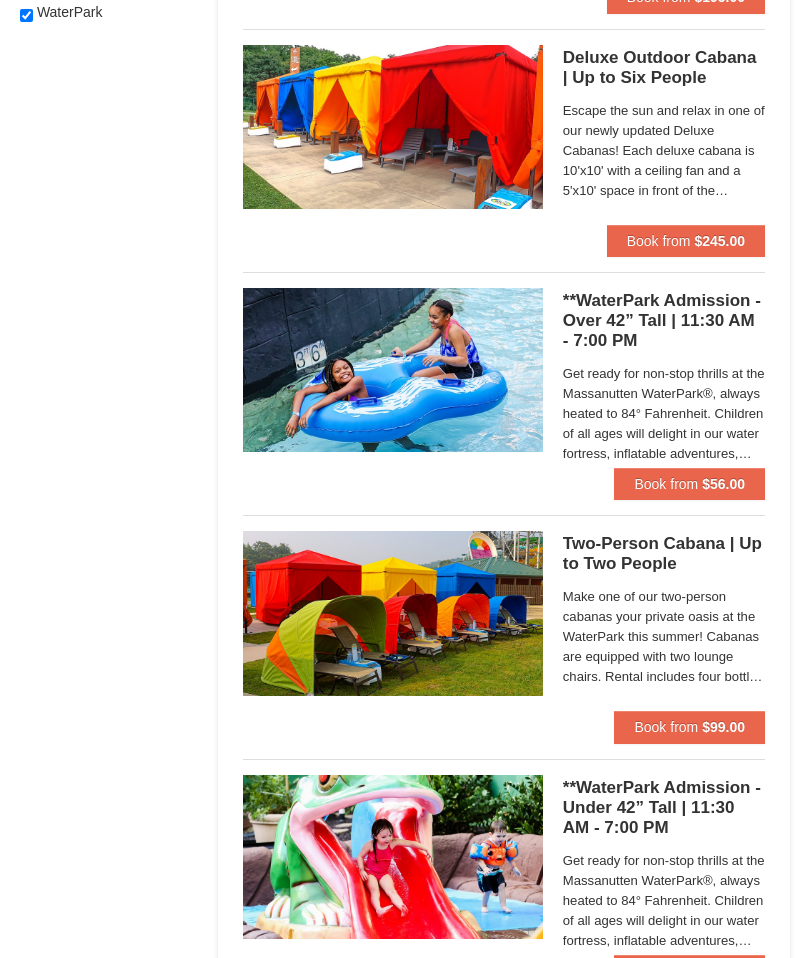 click on "$56.00" at bounding box center (723, 485) 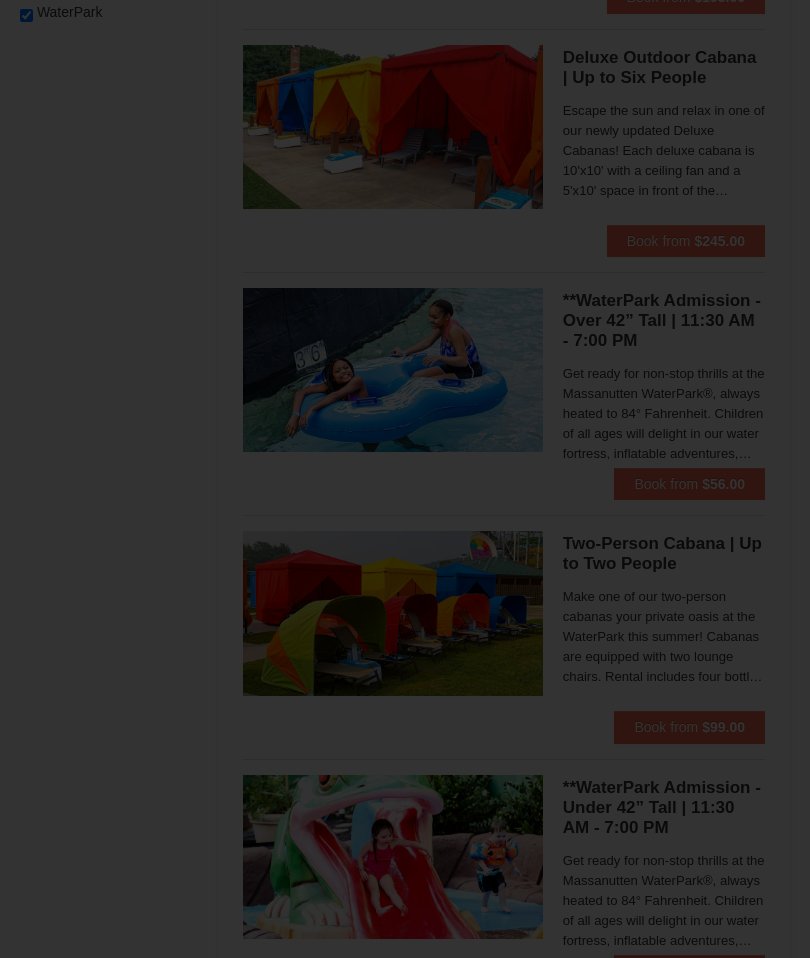 scroll, scrollTop: 1161, scrollLeft: 0, axis: vertical 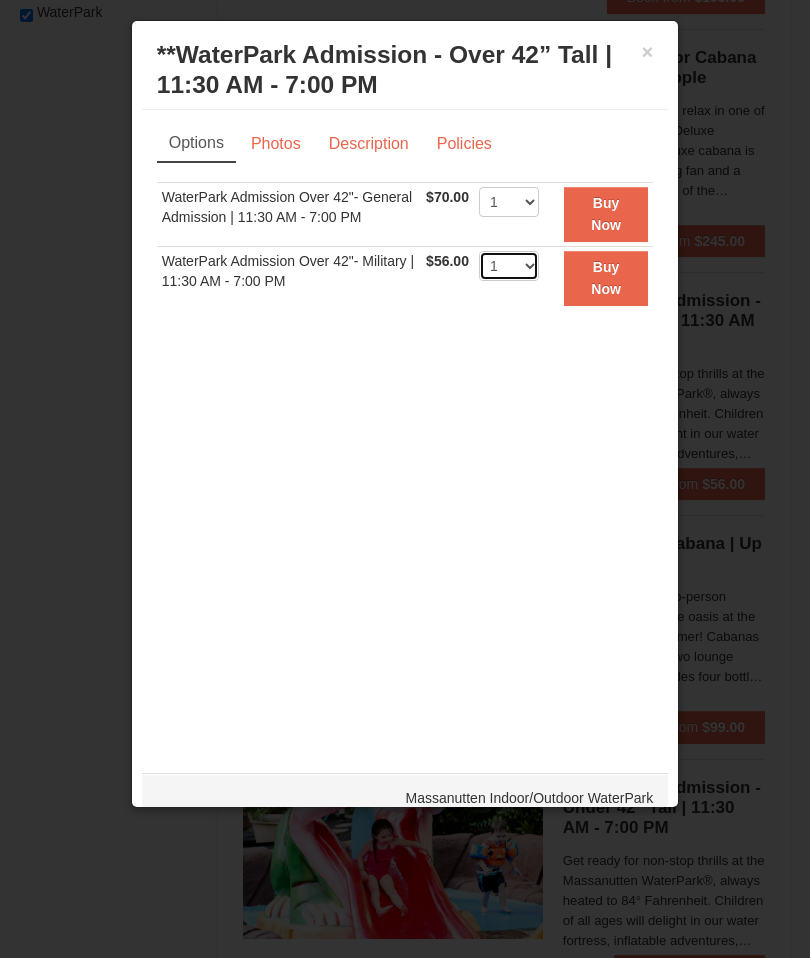 click on "1
2
3
4
5
6
7
8
9
10
11
12
13
14
15
16
17
18
19
20
21 22" at bounding box center (509, 266) 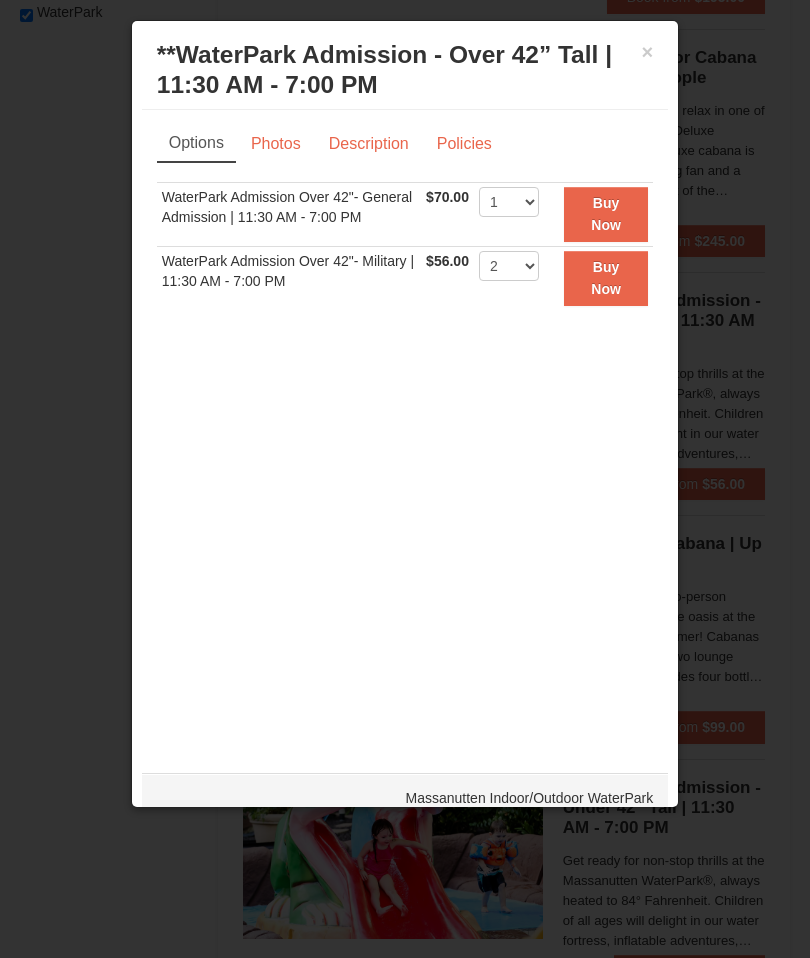 click on "Buy Now" at bounding box center (606, 278) 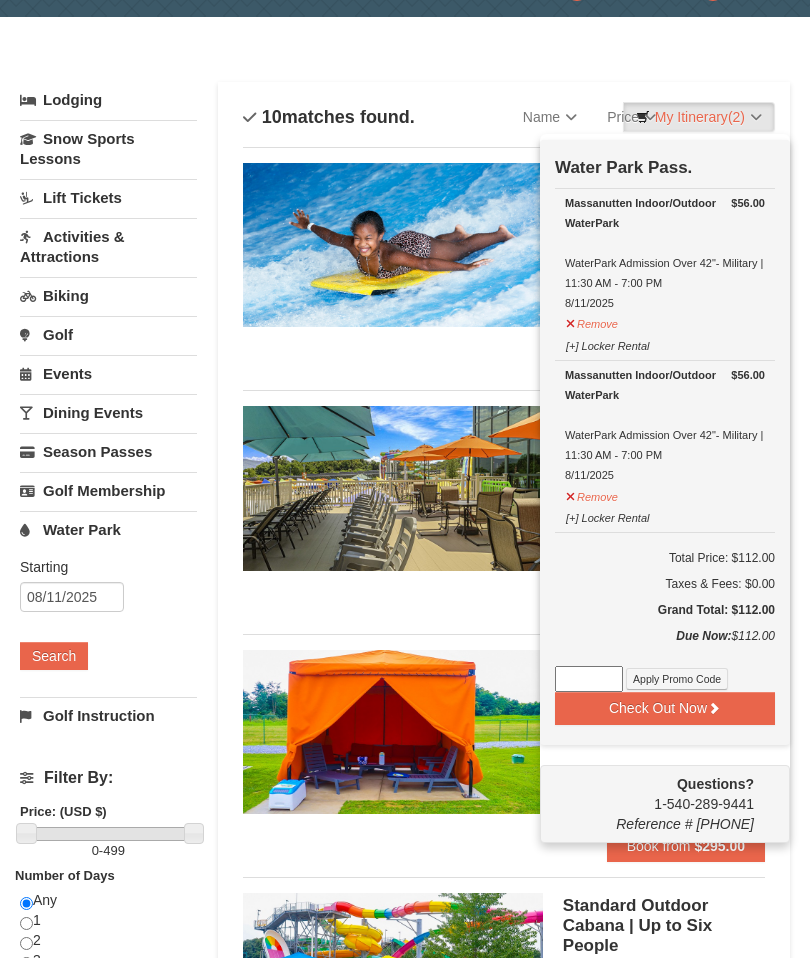 scroll, scrollTop: 69, scrollLeft: 0, axis: vertical 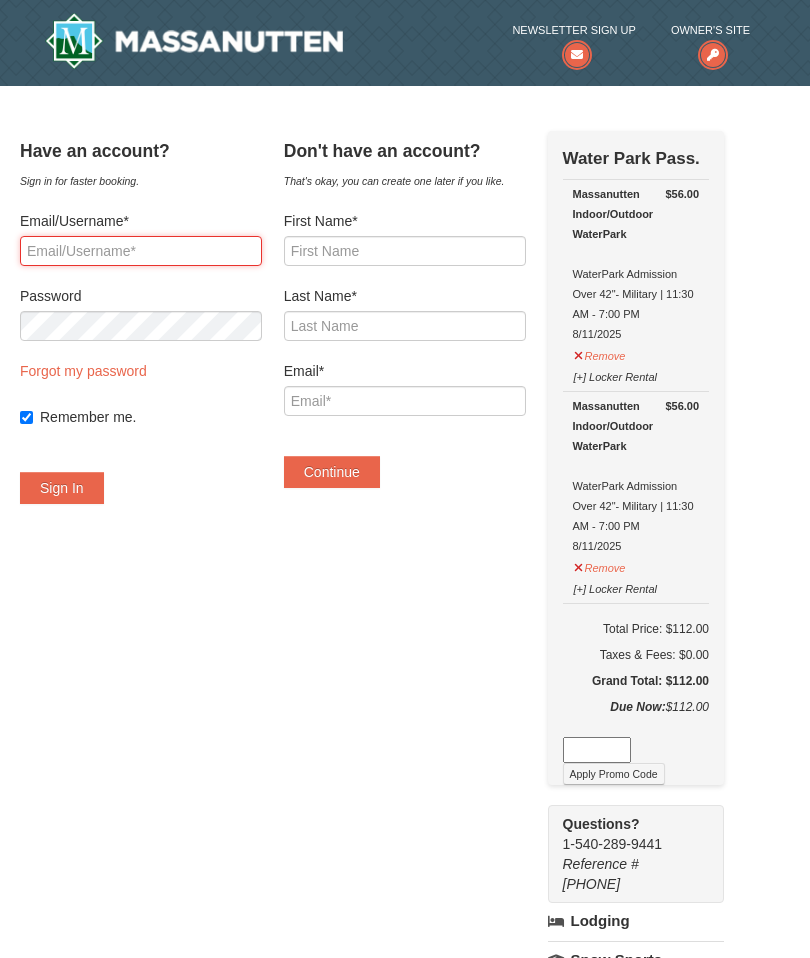 click on "Email/Username*" at bounding box center [141, 251] 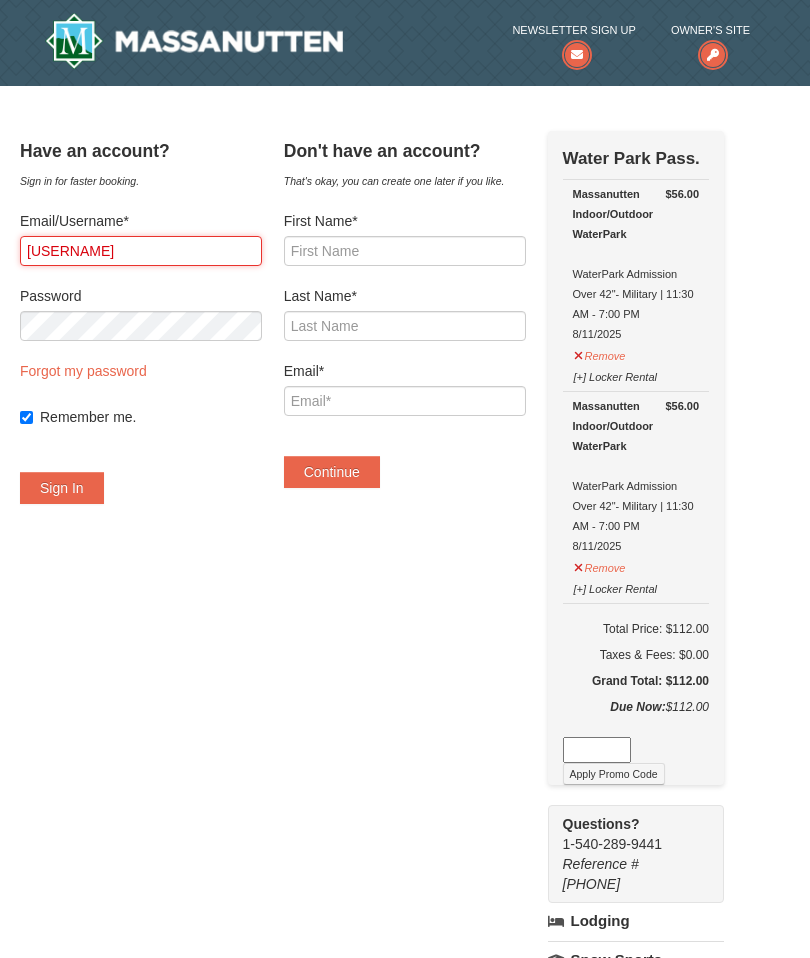 type on "kbennett77" 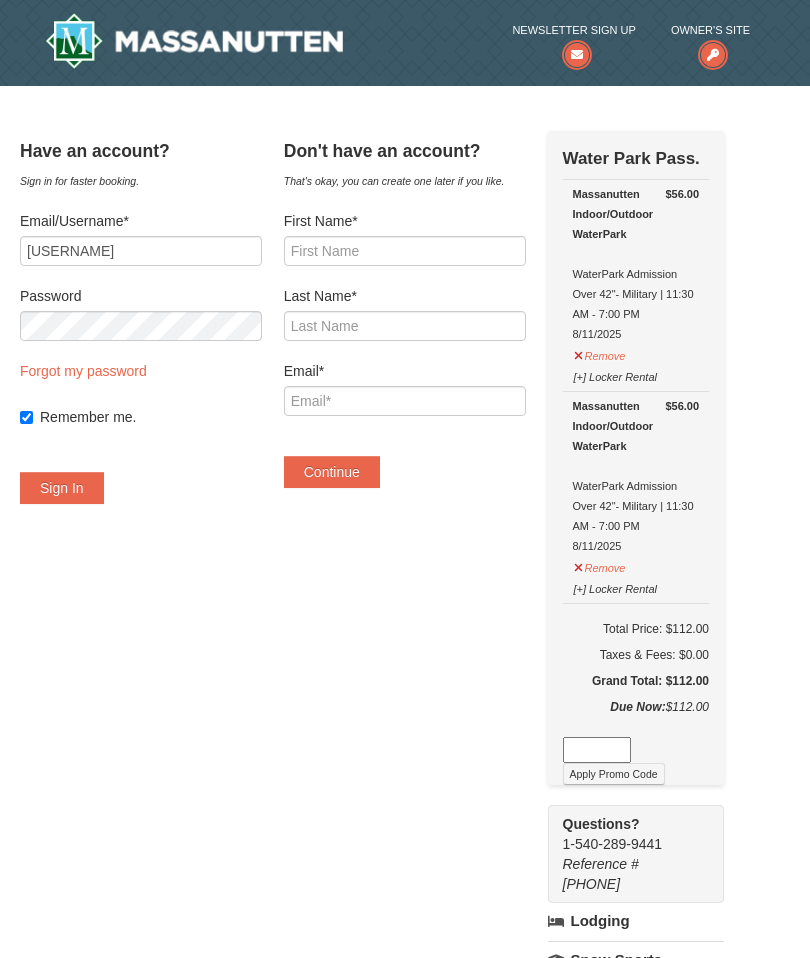 click on "Sign In" at bounding box center (62, 488) 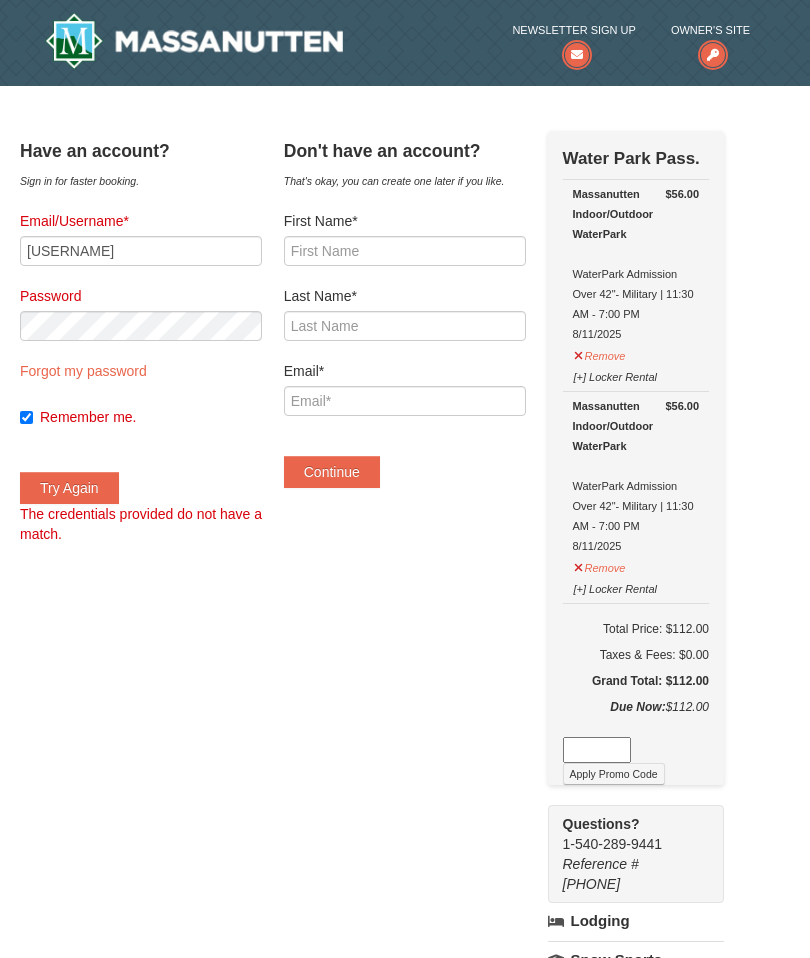 click on "Email/Username*
kbennett77
Password
Forgot my password
Remember me.
Try Again
The credentials provided do not have a match." at bounding box center (141, 377) 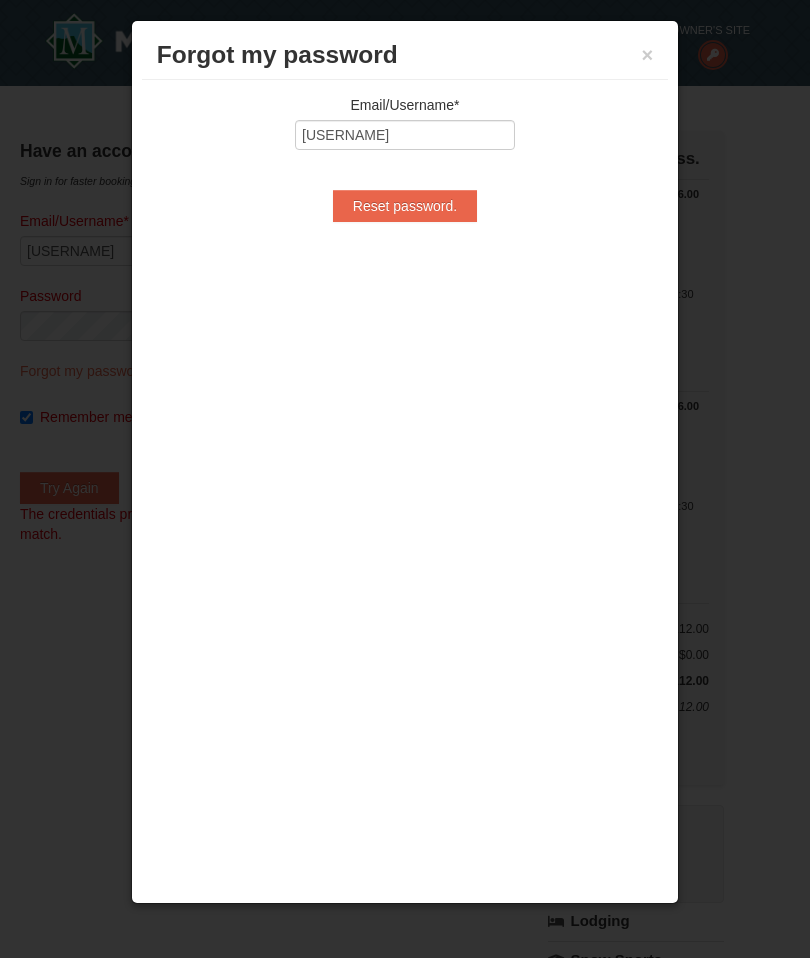click on "Reset password." at bounding box center [405, 206] 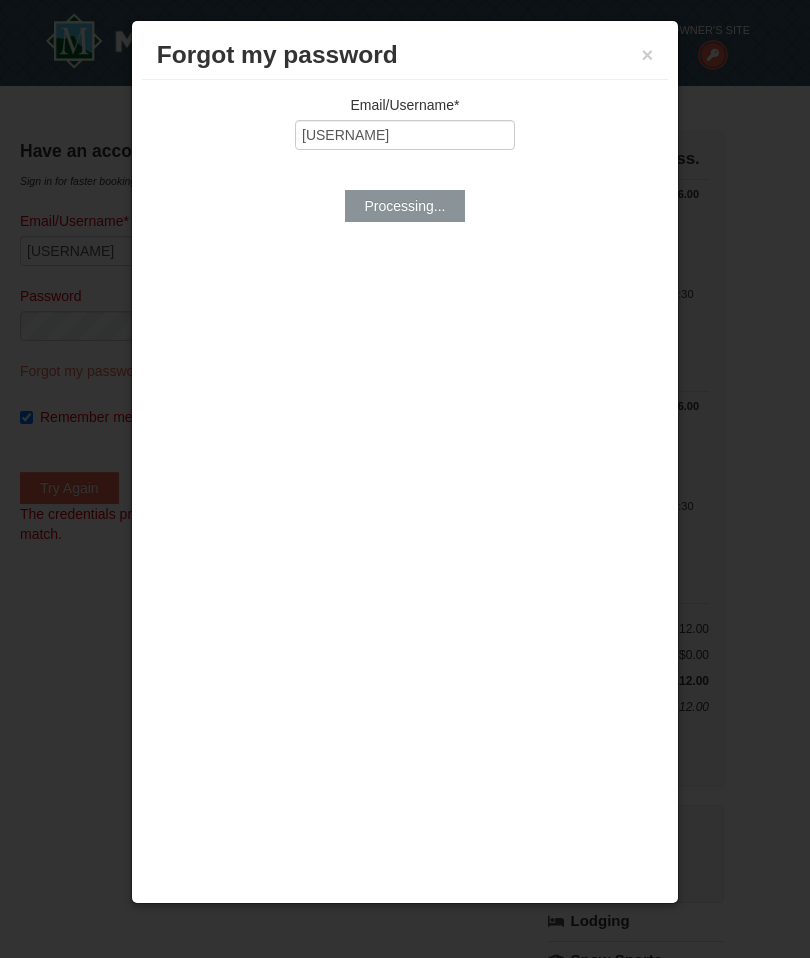 type on "Reset password." 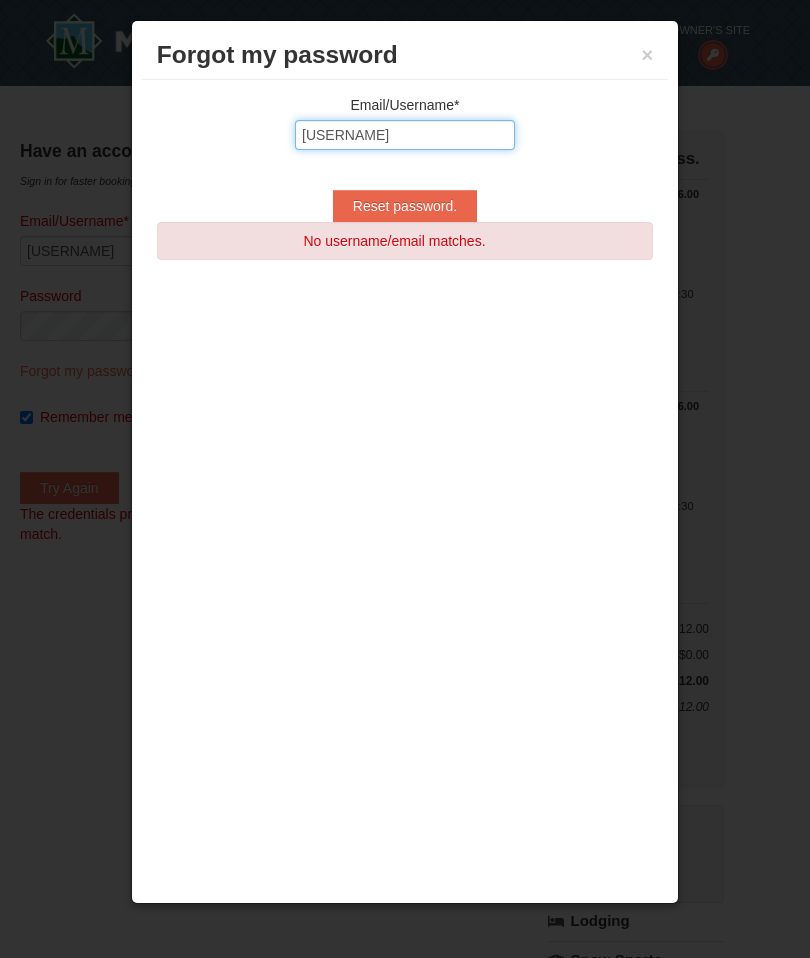 click on "kbennett77" at bounding box center (405, 135) 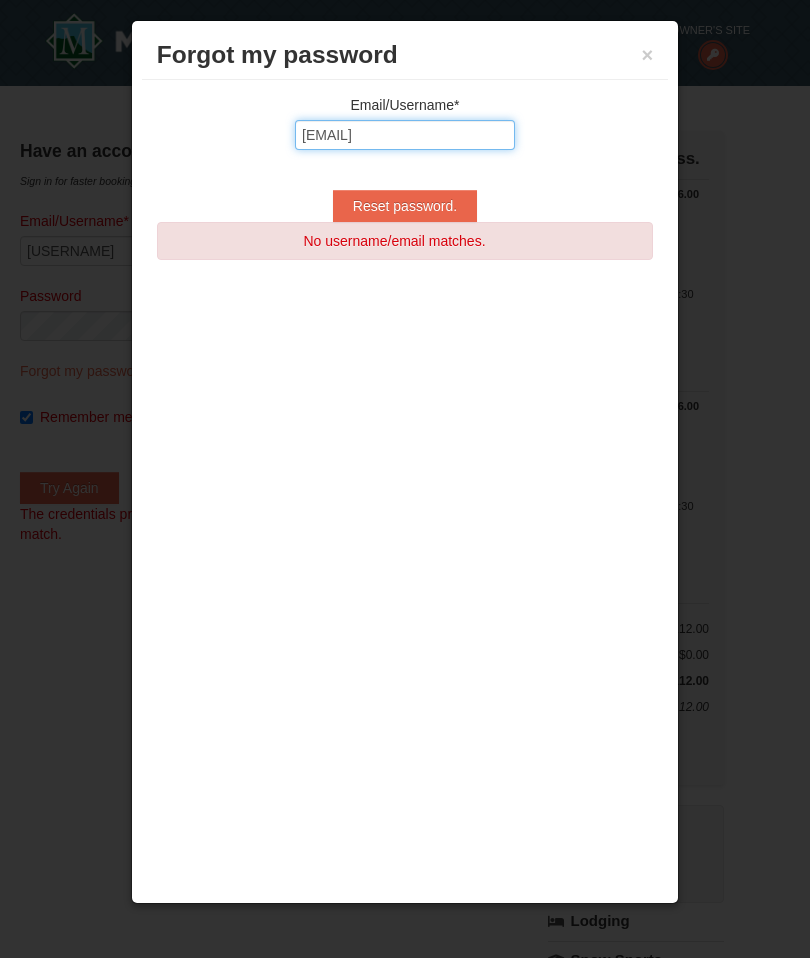 type on "kmbennett2@aacps.org" 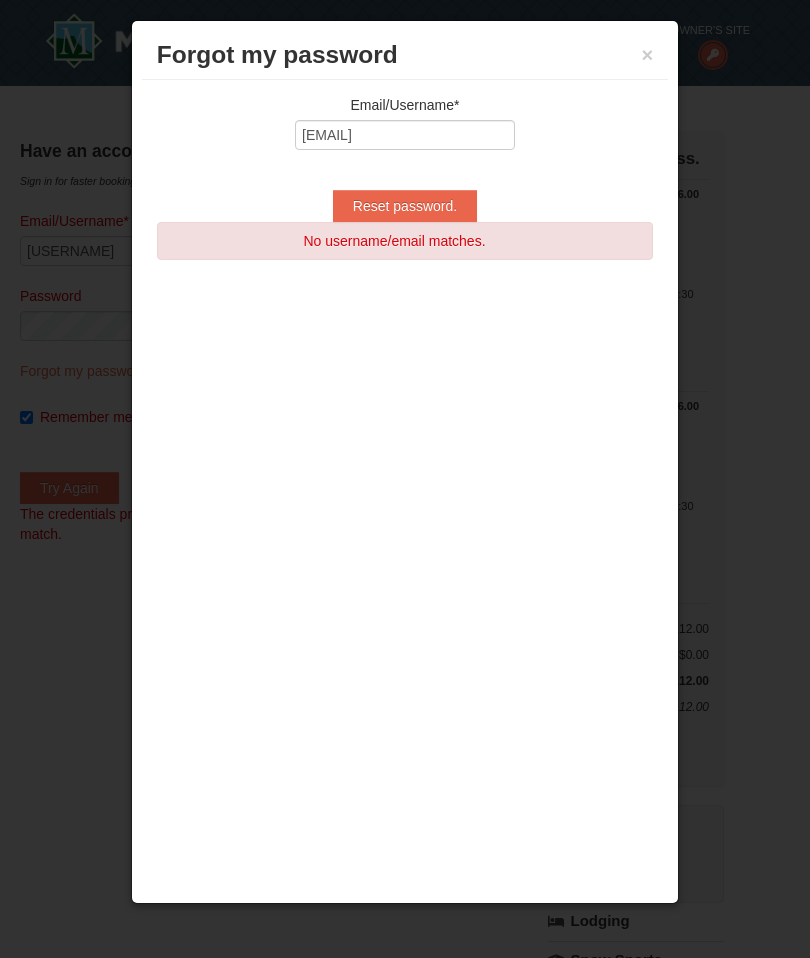click on "Reset password." at bounding box center (405, 206) 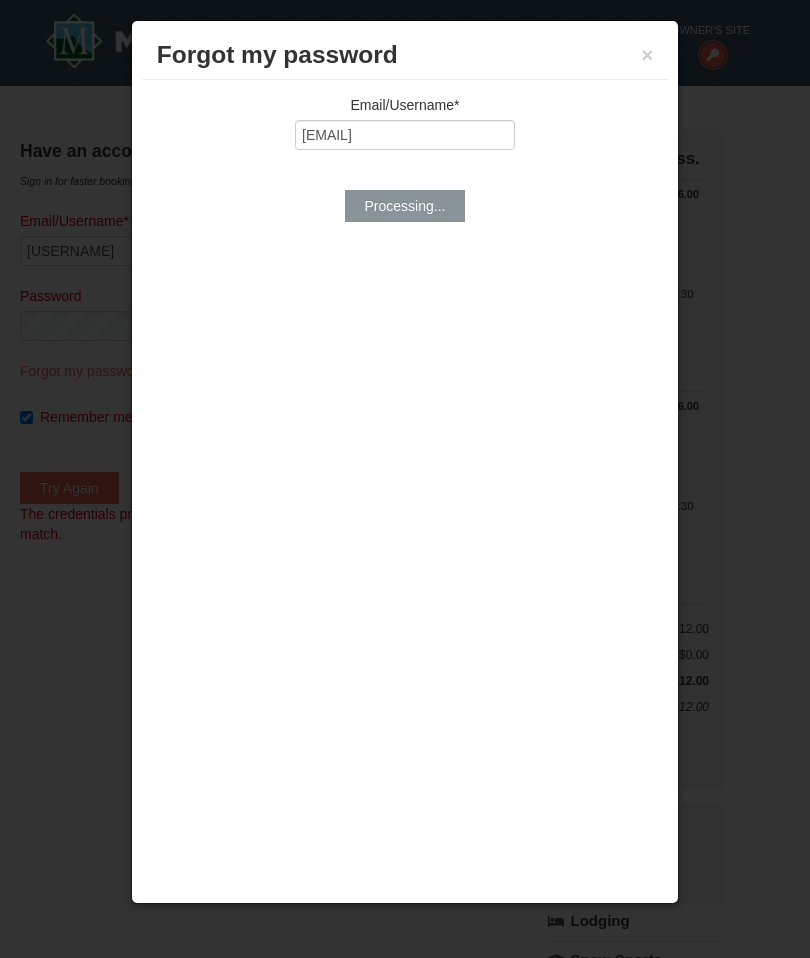type on "Reset password." 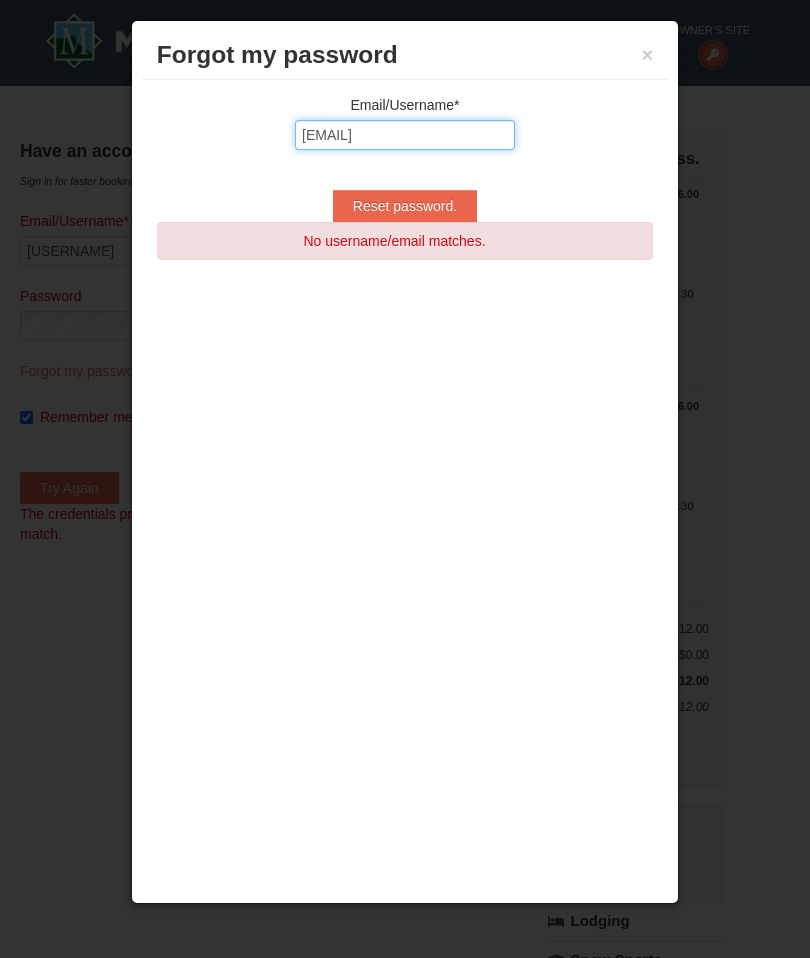 click on "kmbennett2@aacps.org" at bounding box center (405, 135) 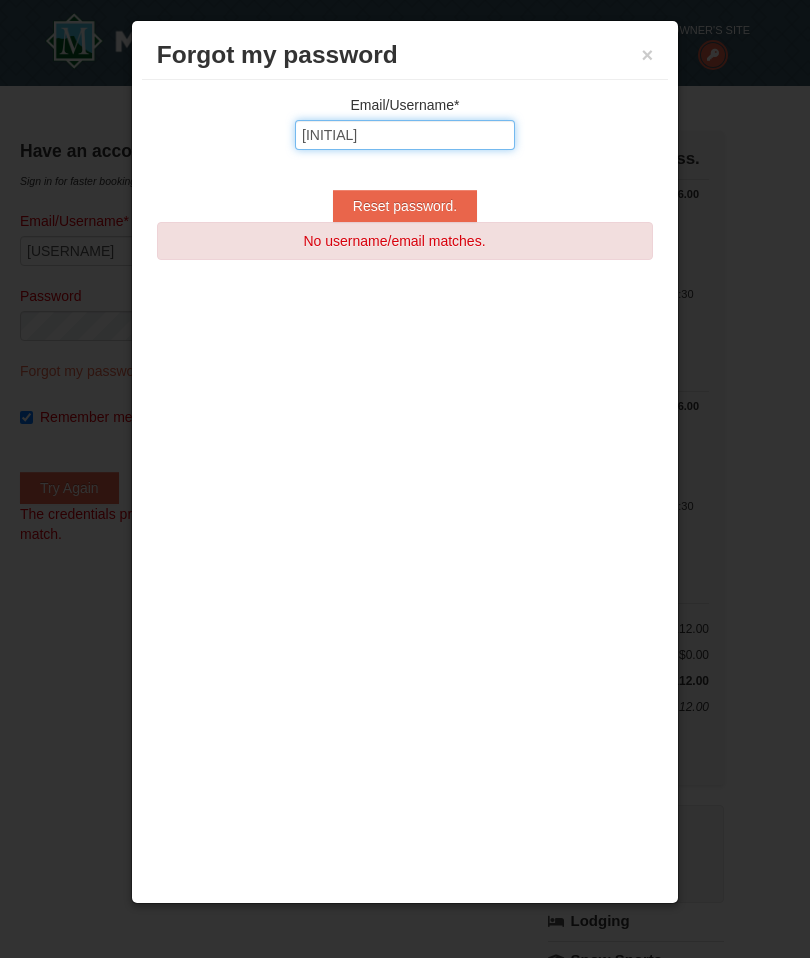 type on "k" 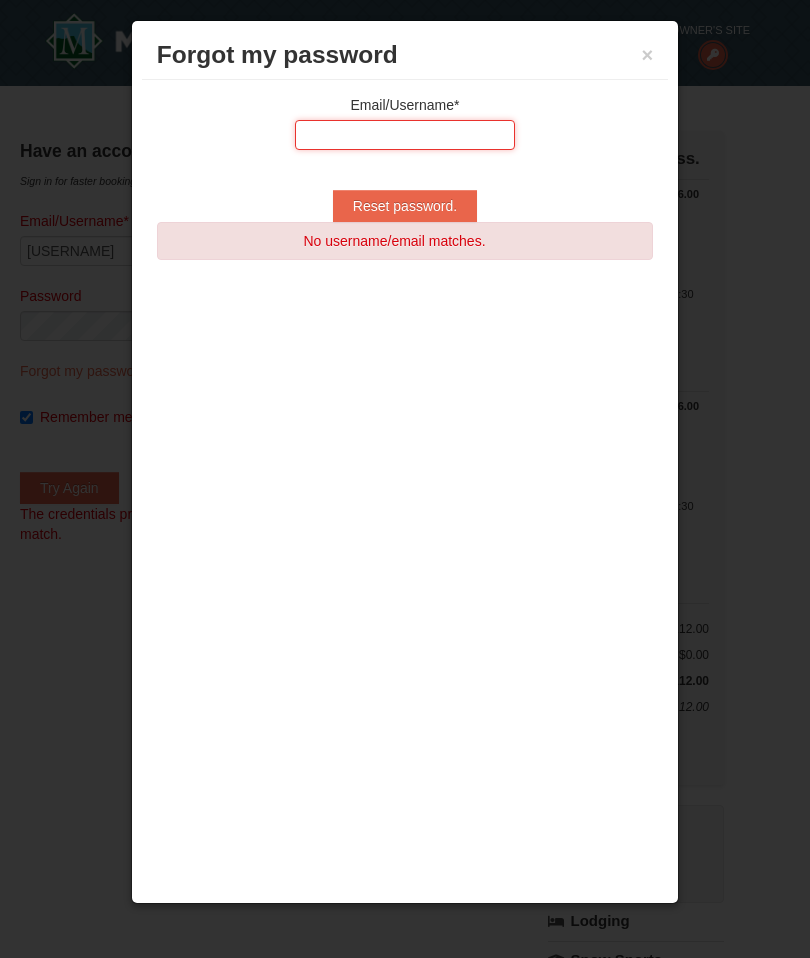 type 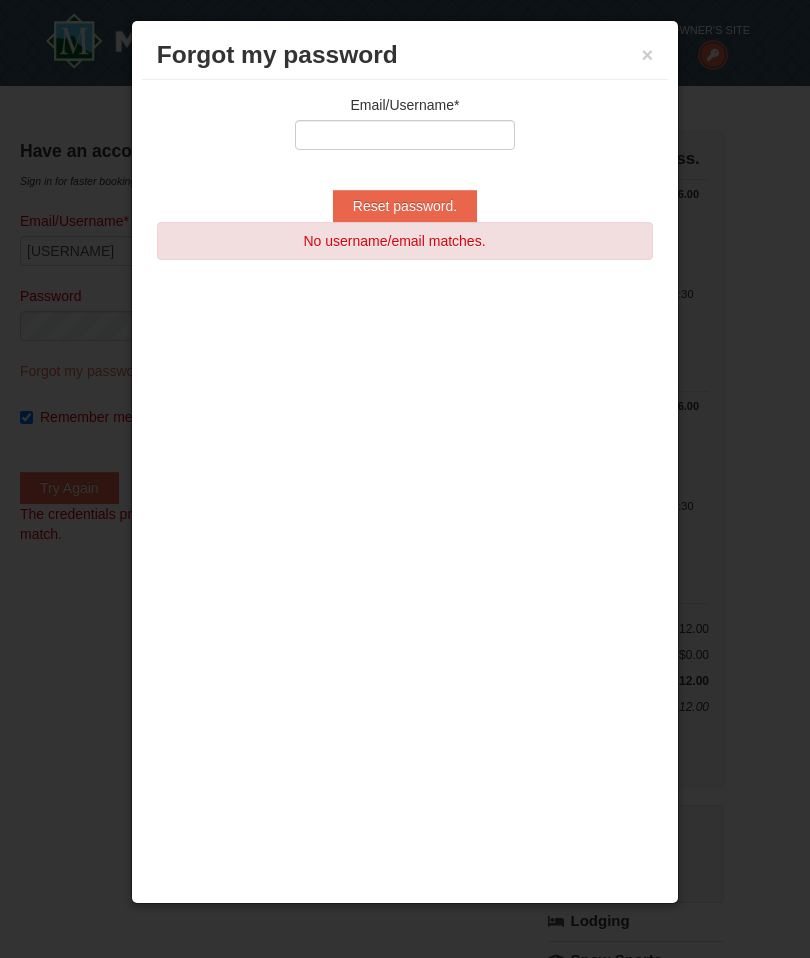 click on "×" at bounding box center (648, 55) 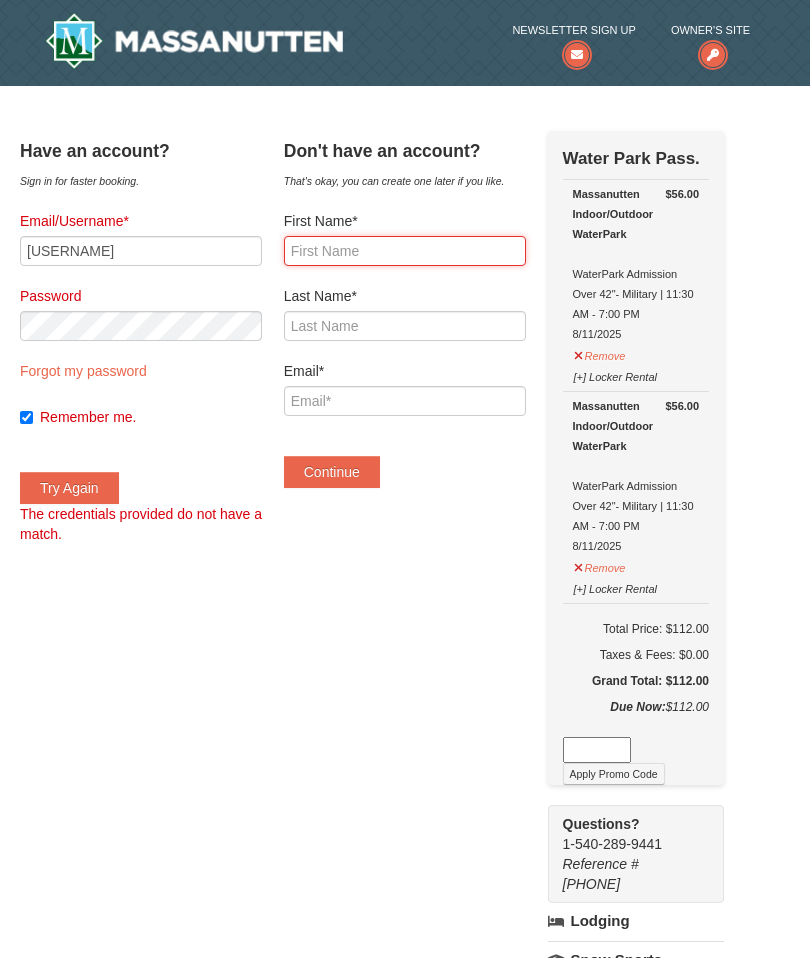 click on "First Name*" at bounding box center [405, 251] 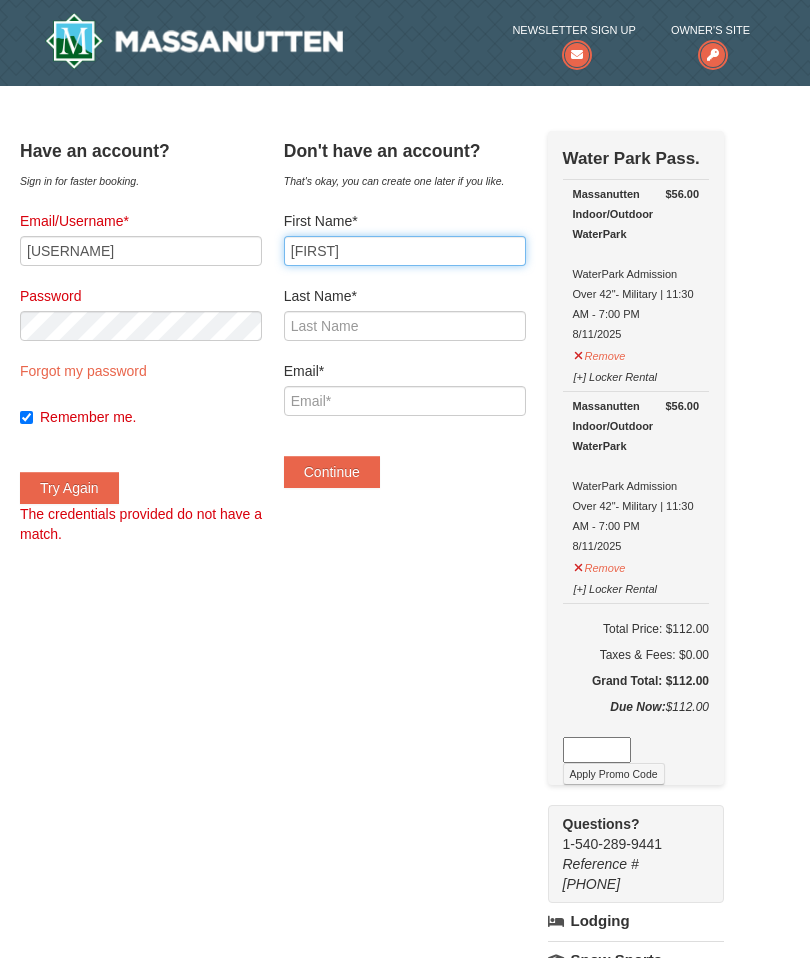 type on "Kamilah" 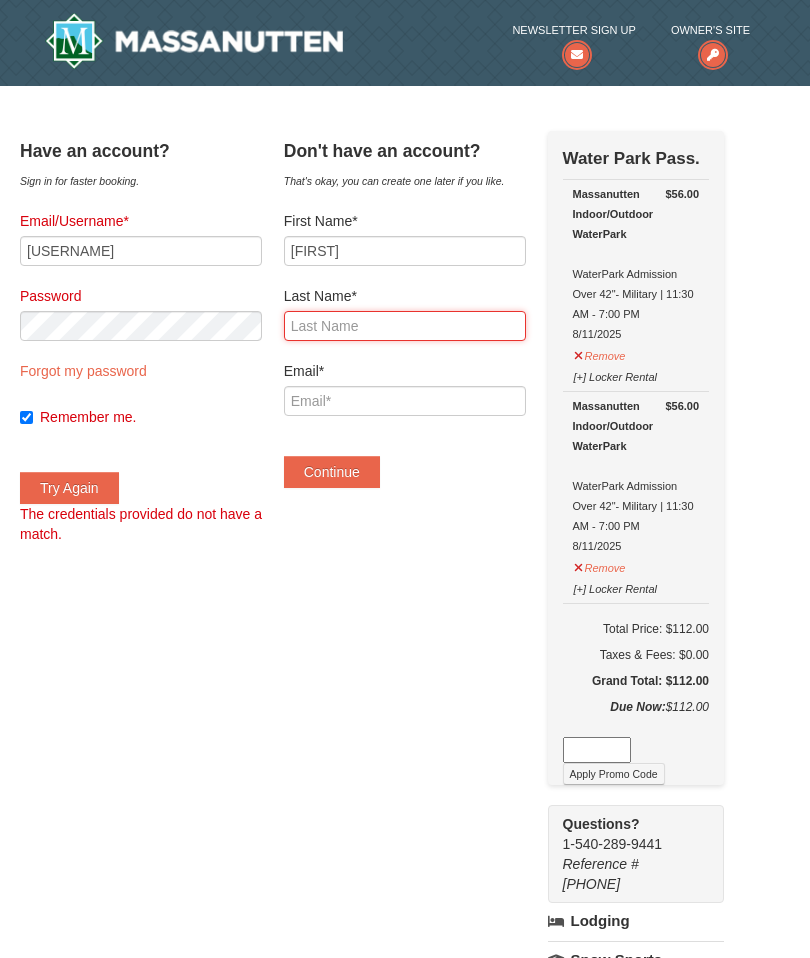 click on "Last Name*" at bounding box center (405, 326) 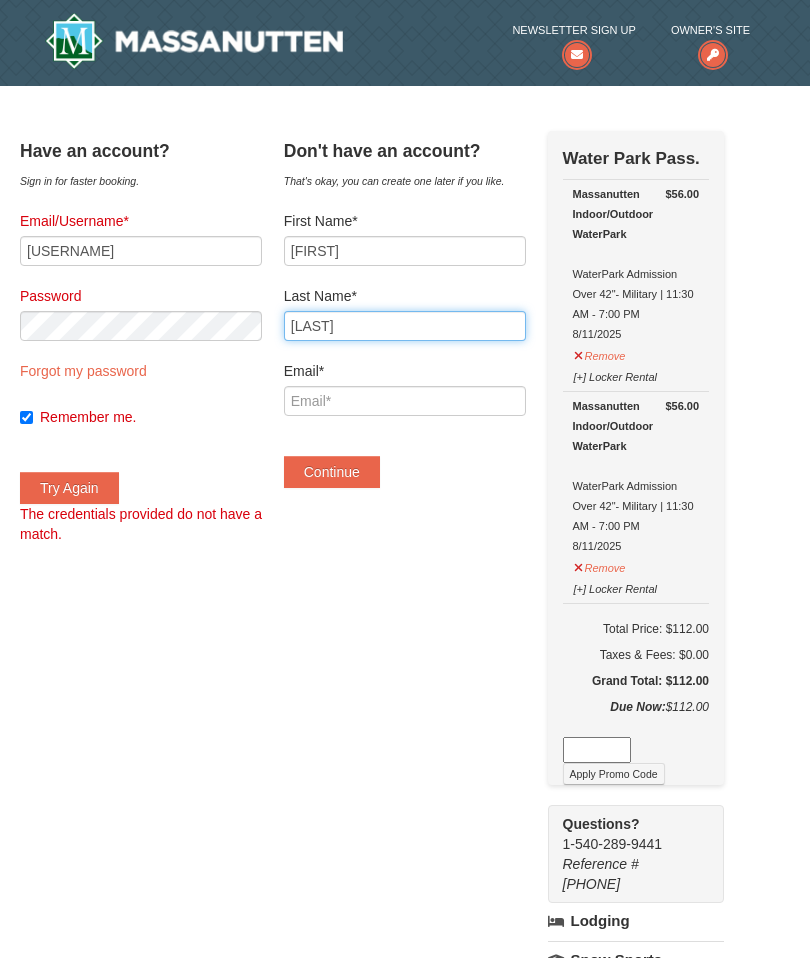 type on "Bennett" 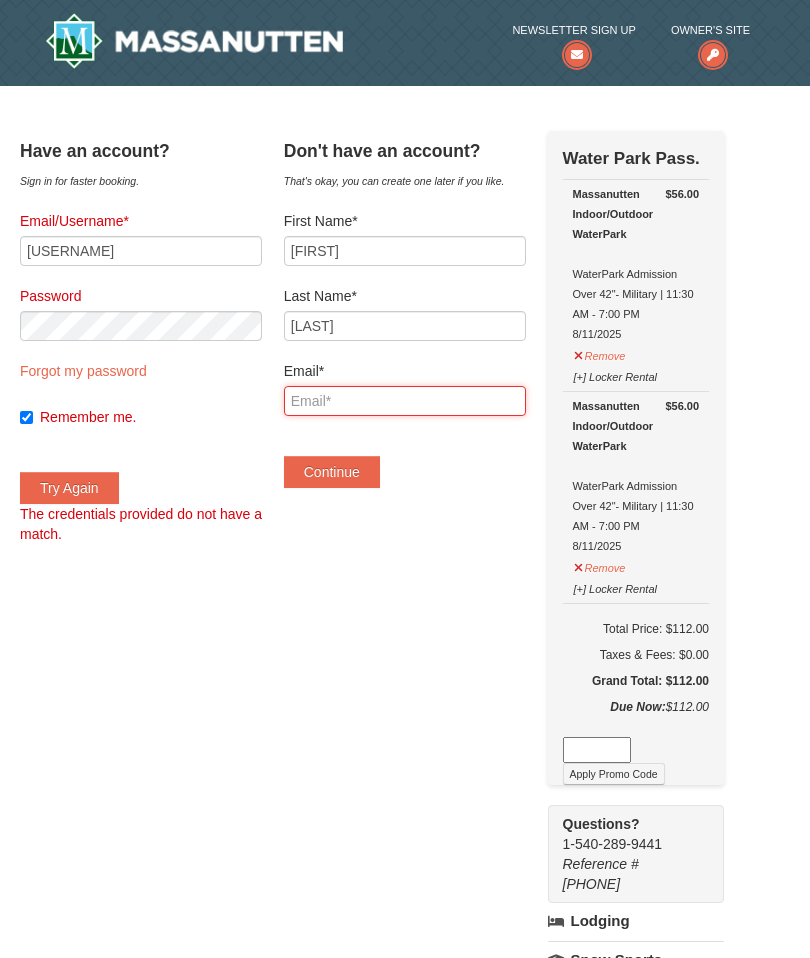 click on "Email*" at bounding box center (405, 401) 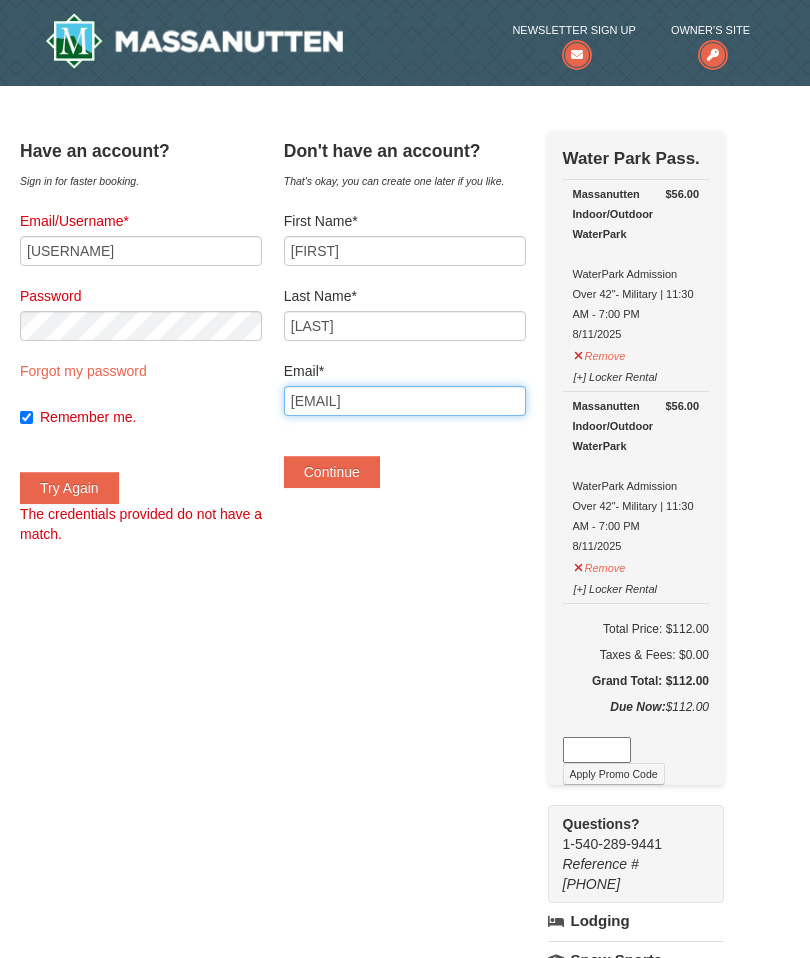 type on "Kmbennett2@aacps.org" 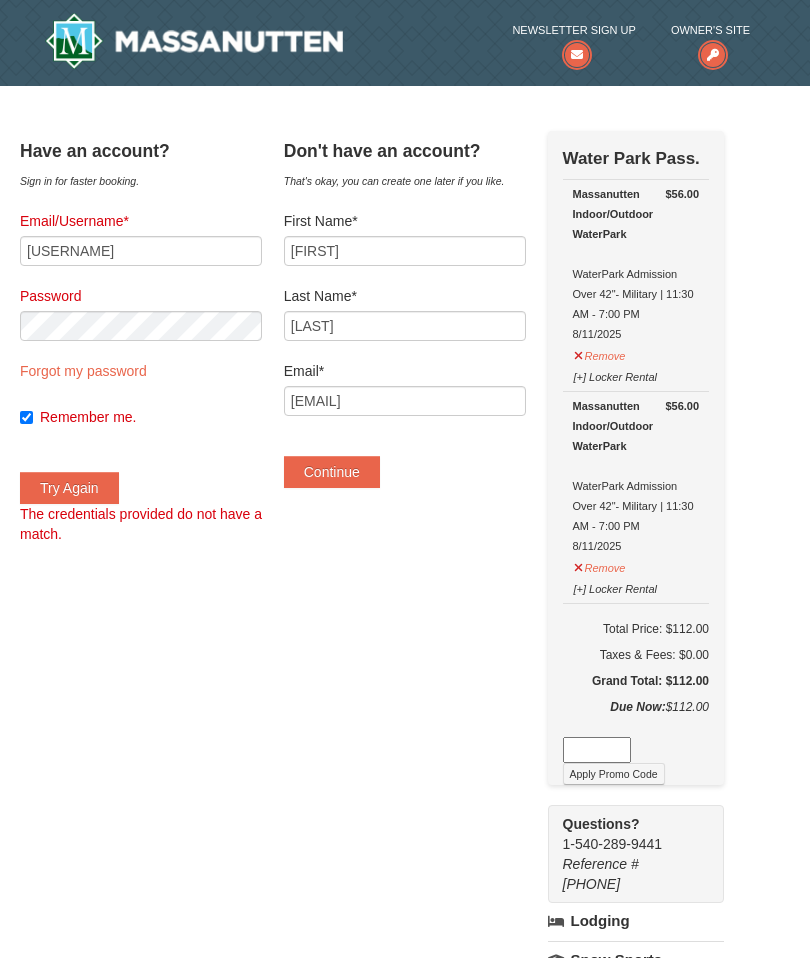 click on "Continue" at bounding box center [332, 472] 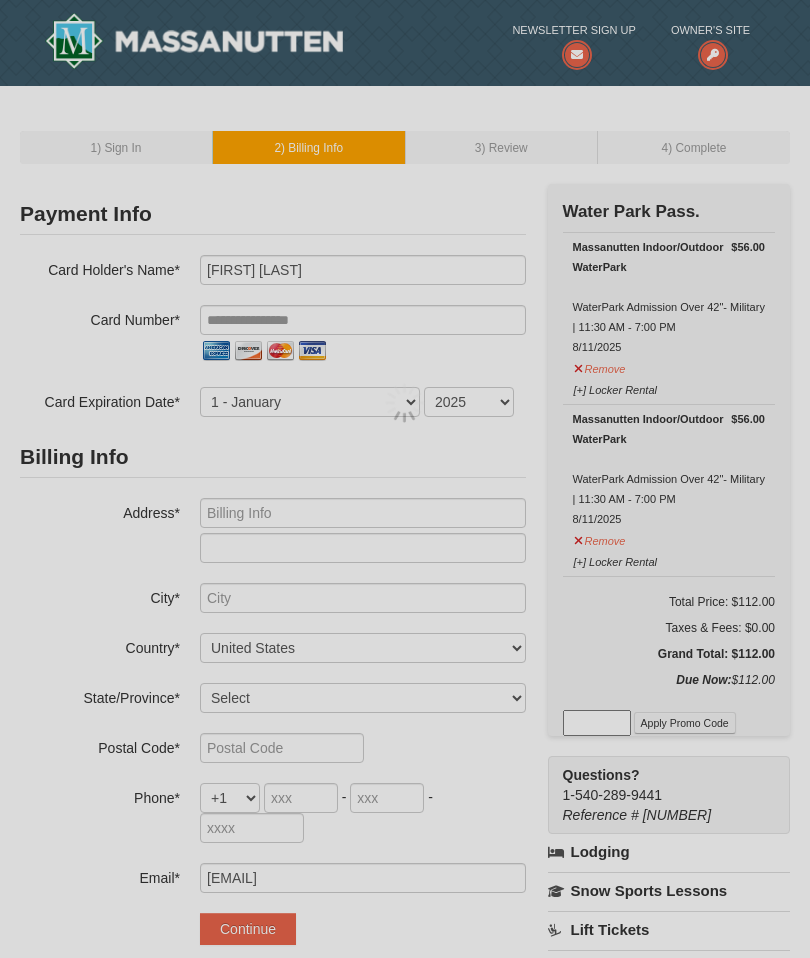 scroll, scrollTop: 0, scrollLeft: 0, axis: both 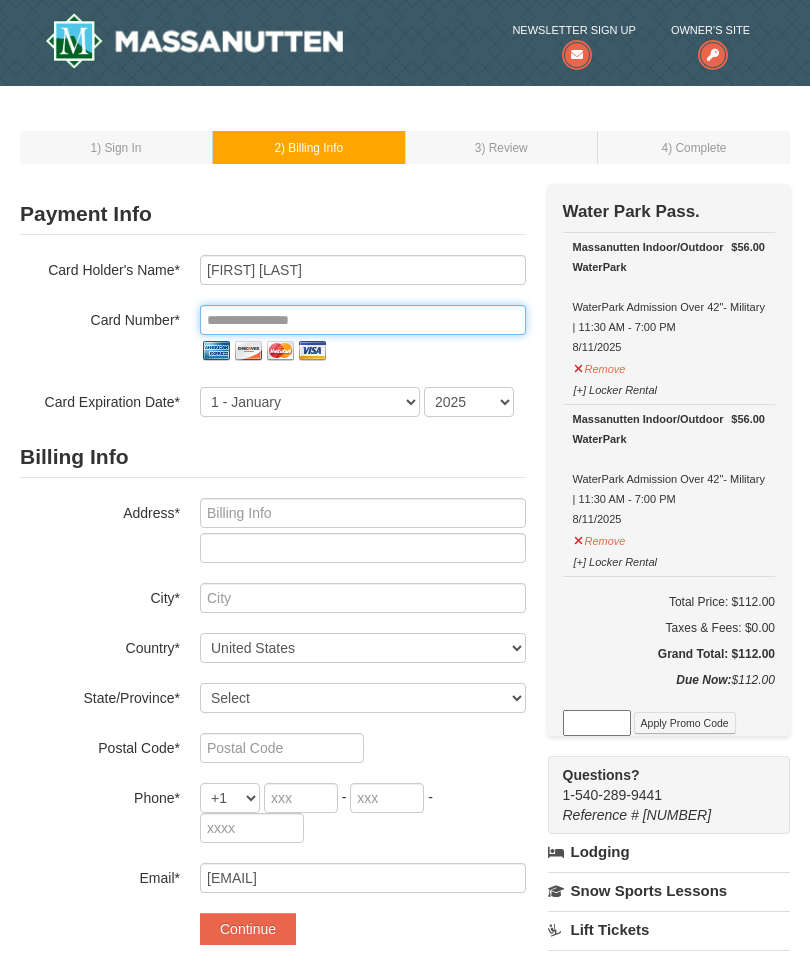 click at bounding box center [363, 320] 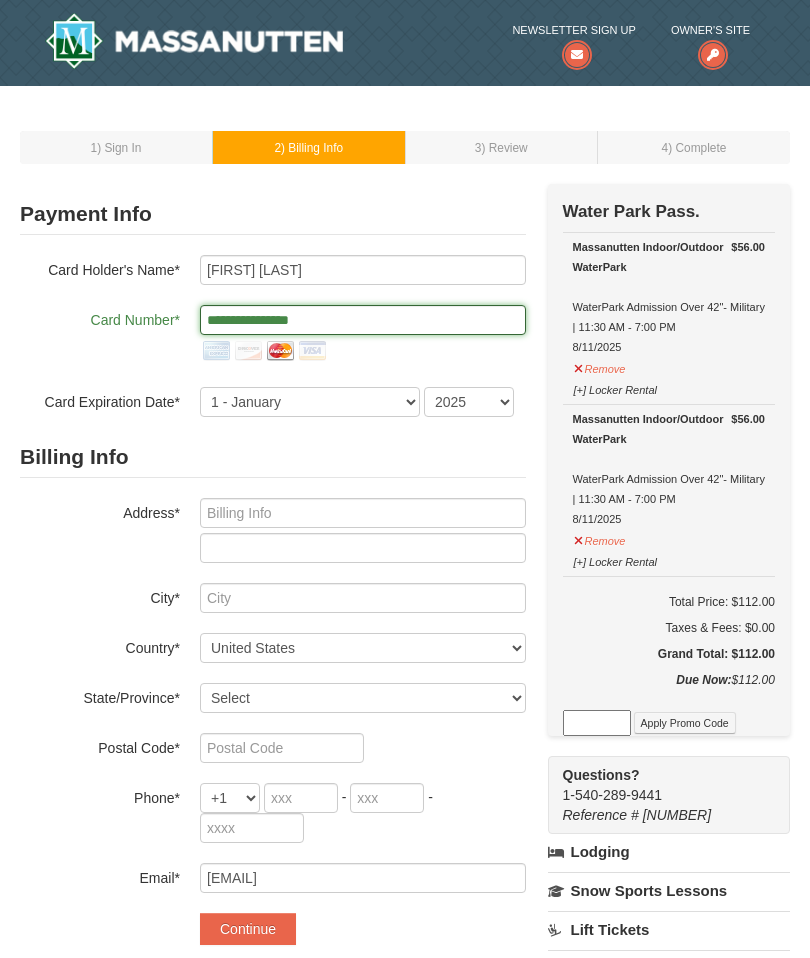 type on "**********" 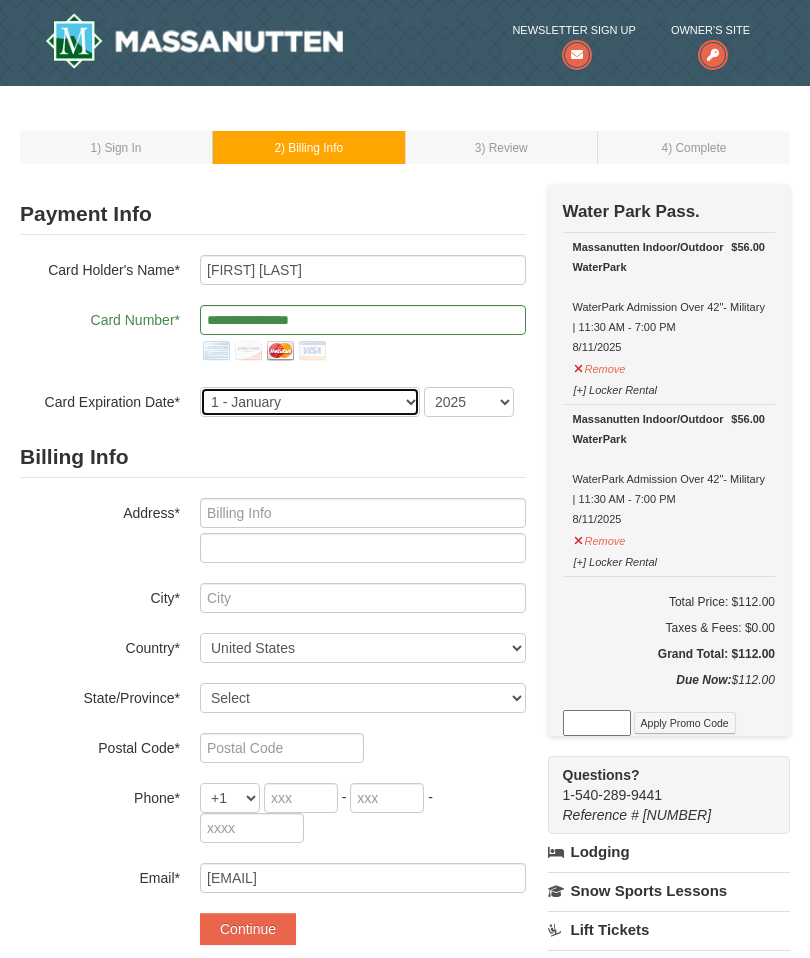 click on "1 - January 2 - February 3 - March 4 - April 5 - May 6 - June 7 - July 8 - August 9 - September 10 - October 11 - November 12 - December" at bounding box center [310, 402] 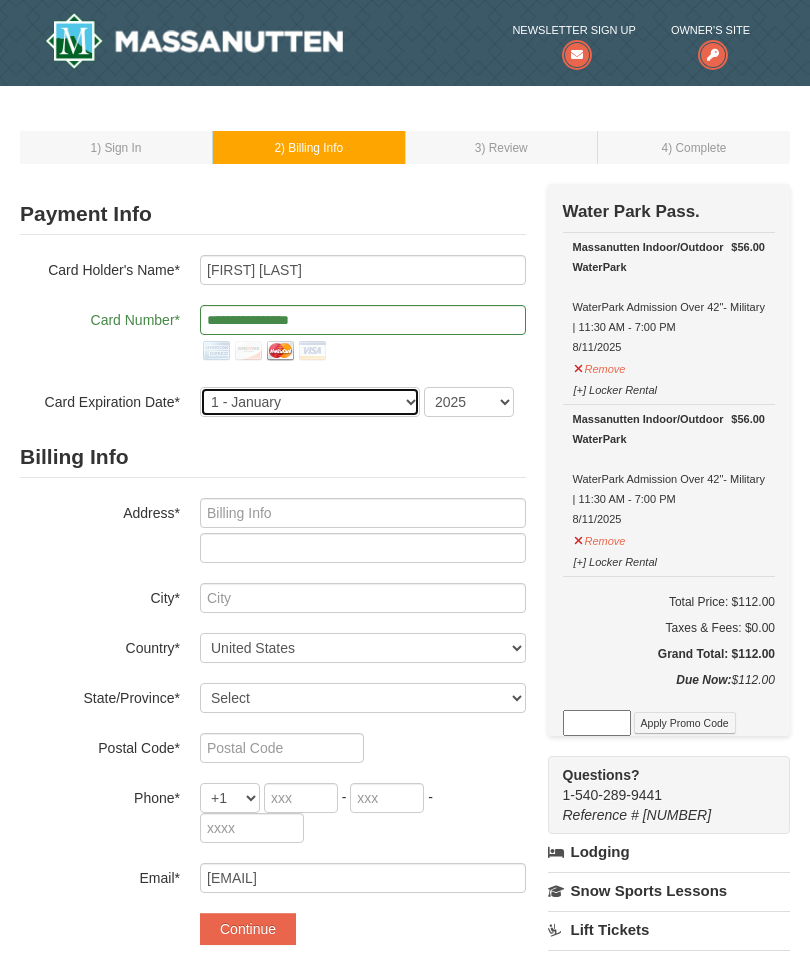 select on "11" 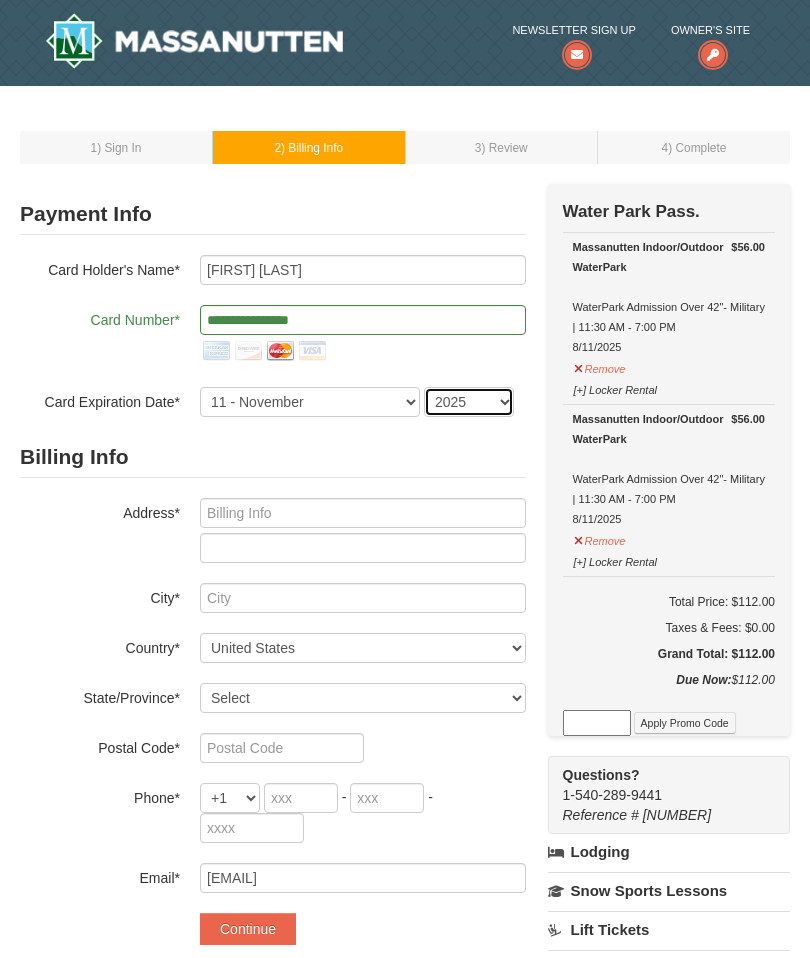 click on "2025 2026 2027 2028 2029 2030 2031 2032 2033 2034" at bounding box center (469, 402) 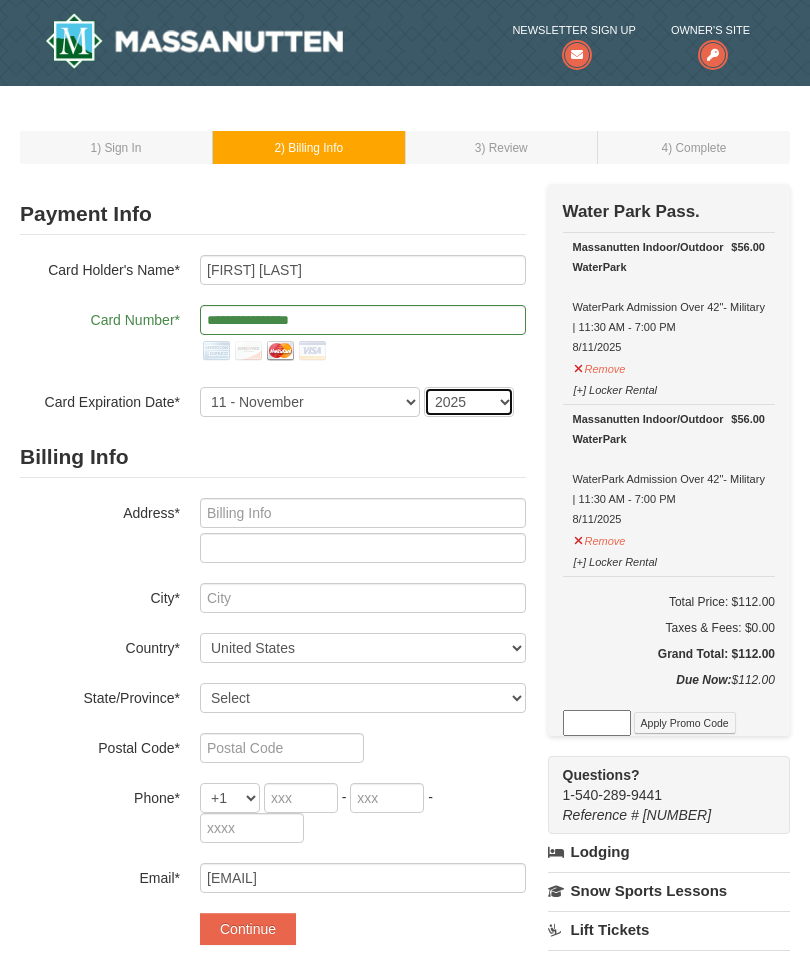 select on "2028" 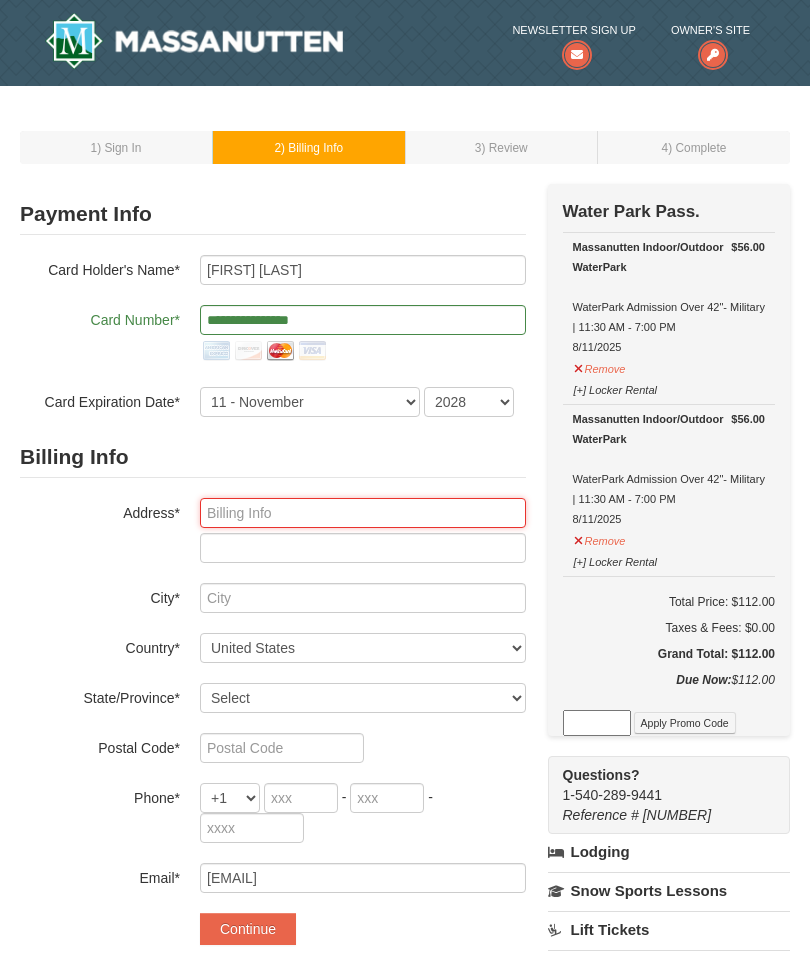 click at bounding box center (363, 513) 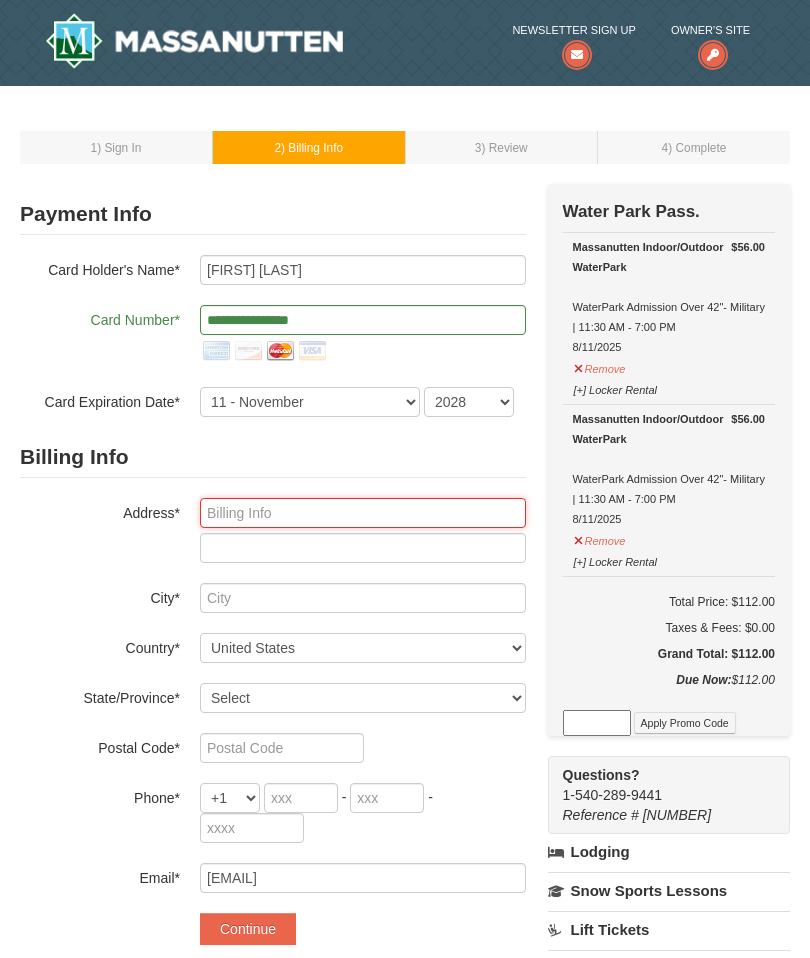 type on "234 West Meadow Road" 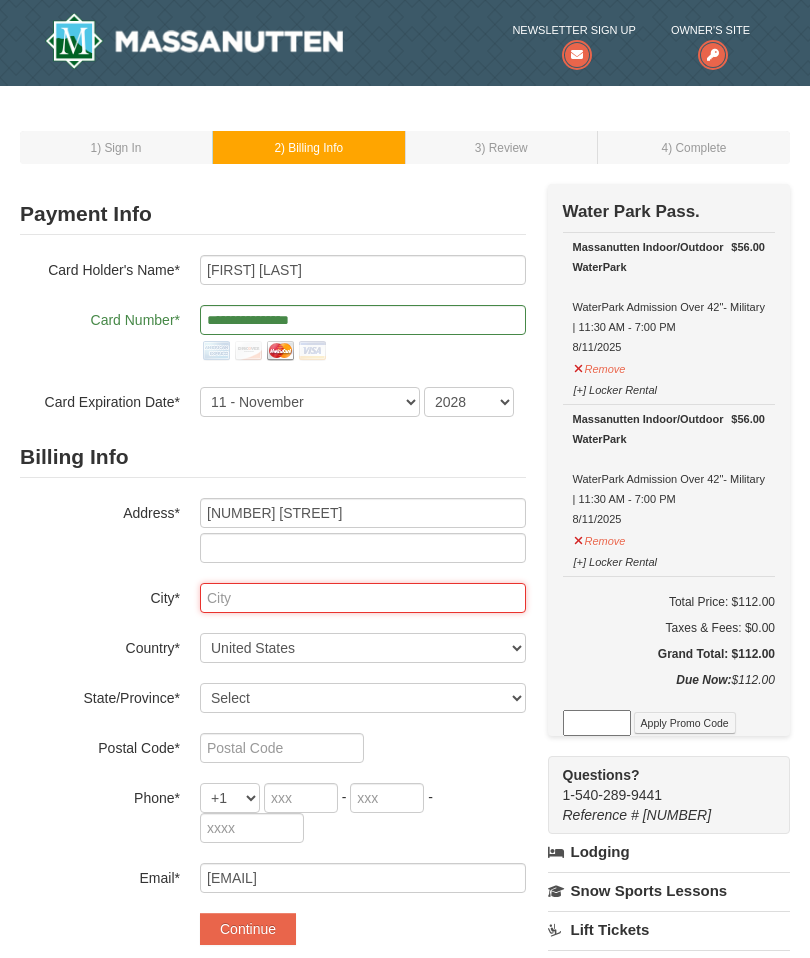type on "Baltimore" 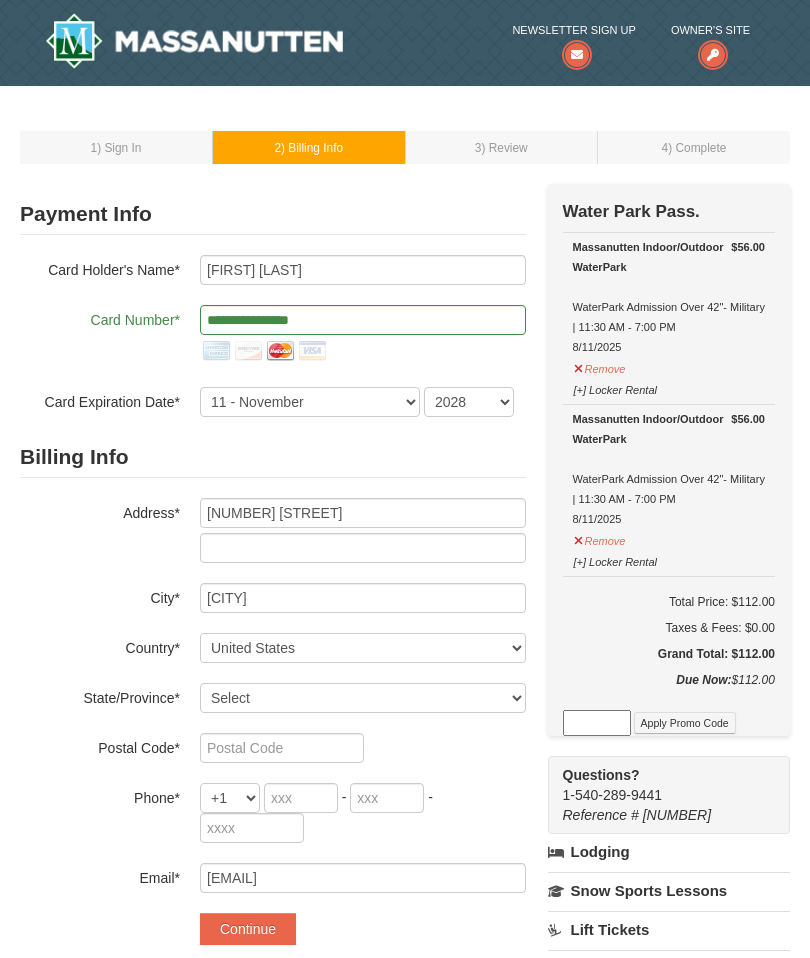 select on "MD" 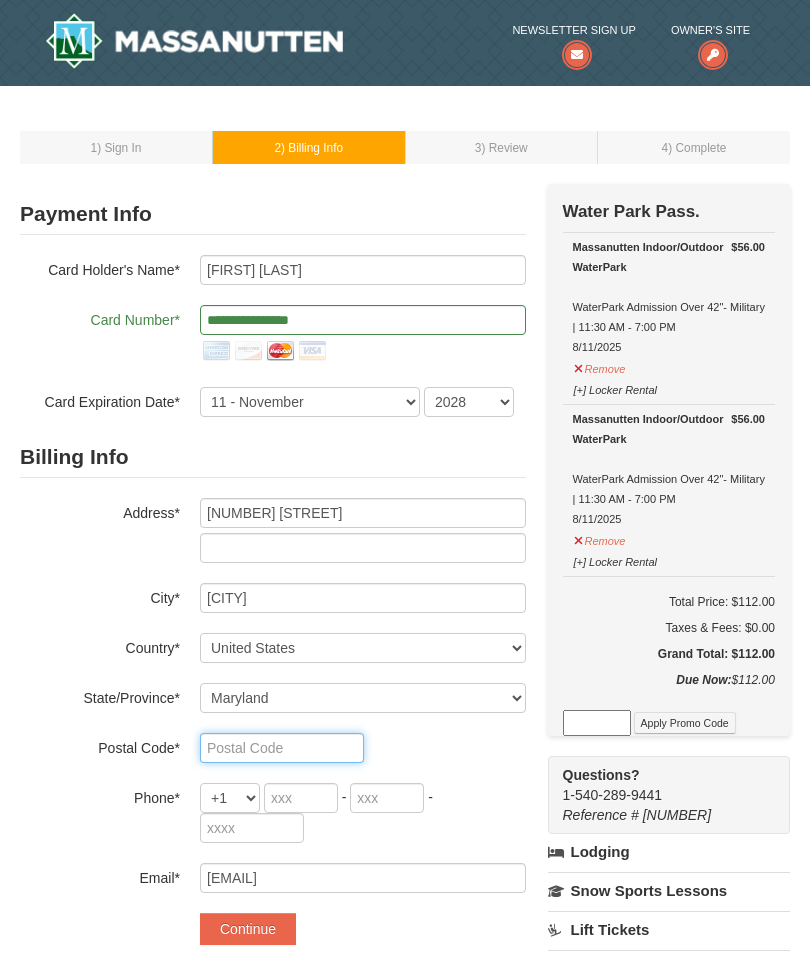 type on "21225" 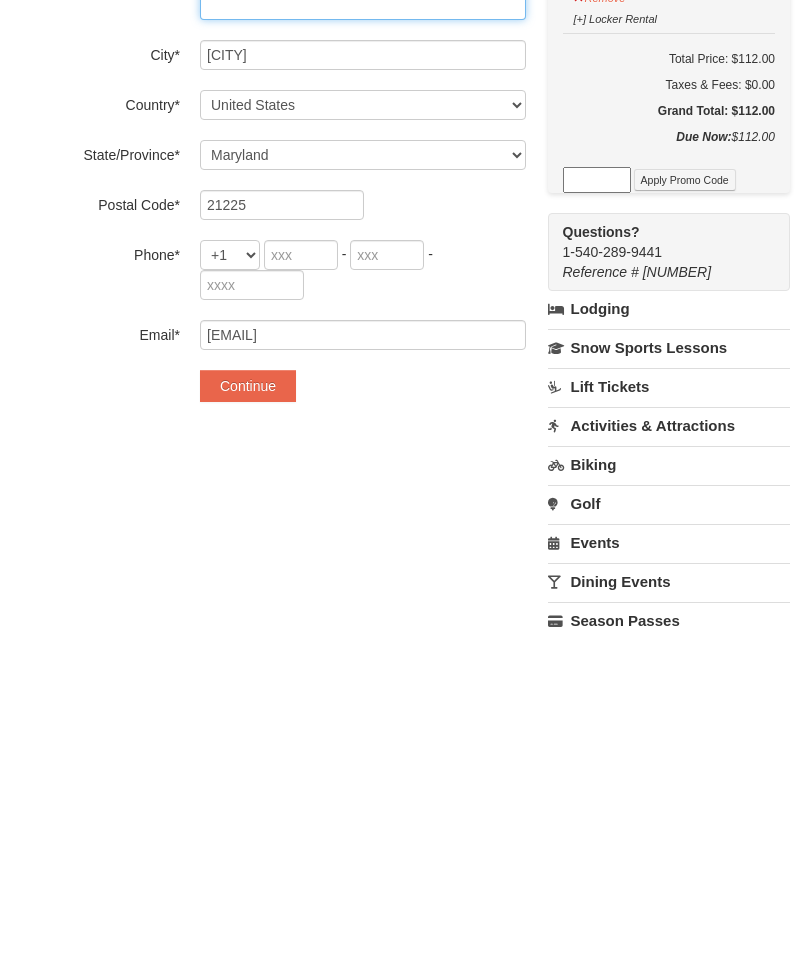 scroll, scrollTop: 227, scrollLeft: 0, axis: vertical 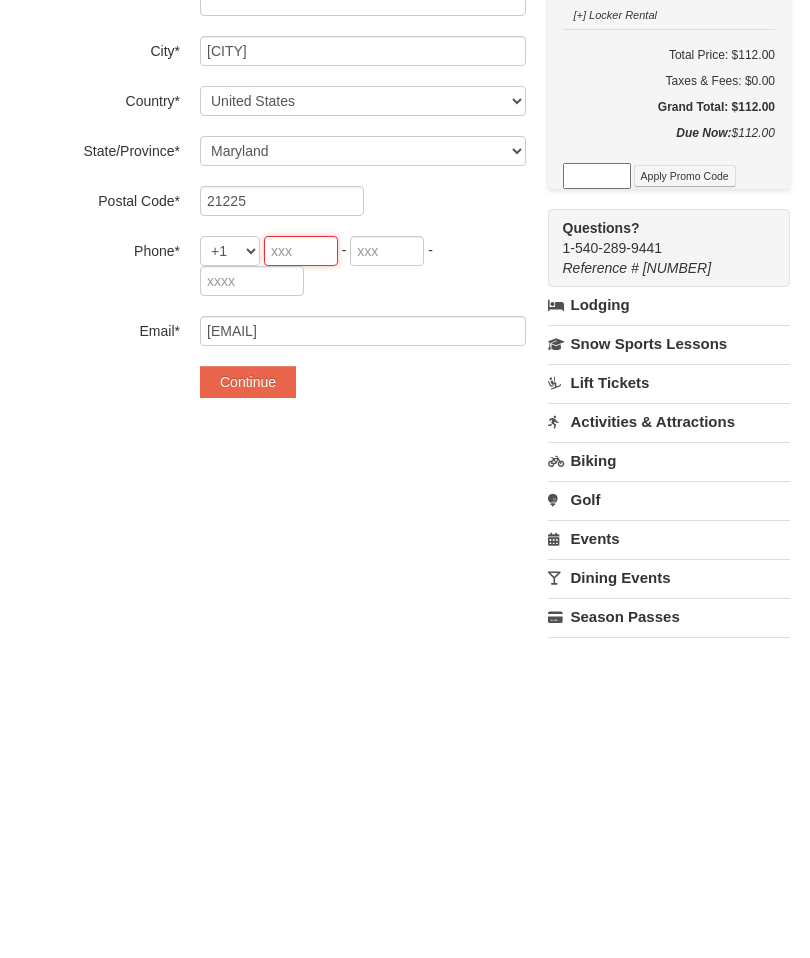 click at bounding box center [301, 571] 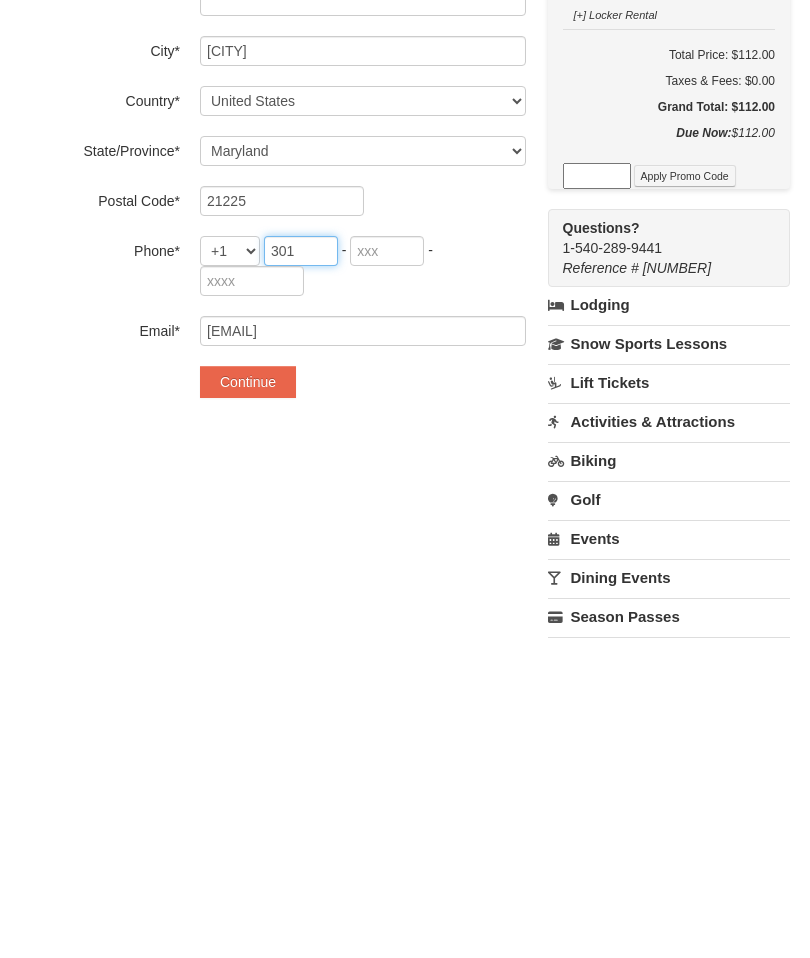 type on "301" 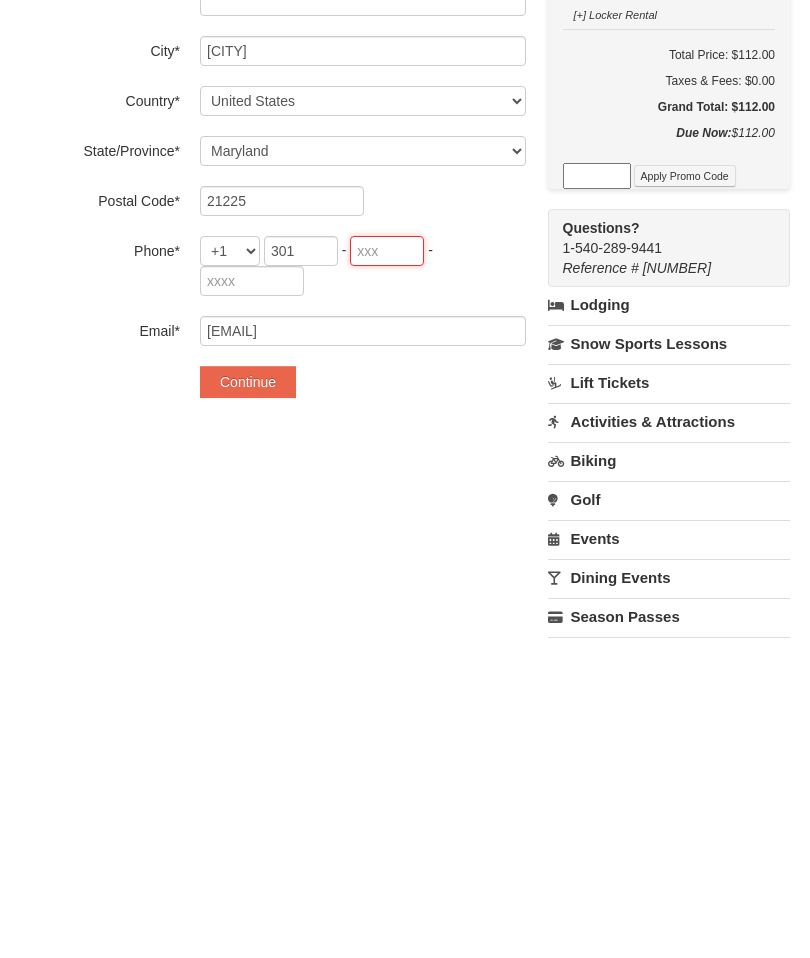 click at bounding box center [387, 571] 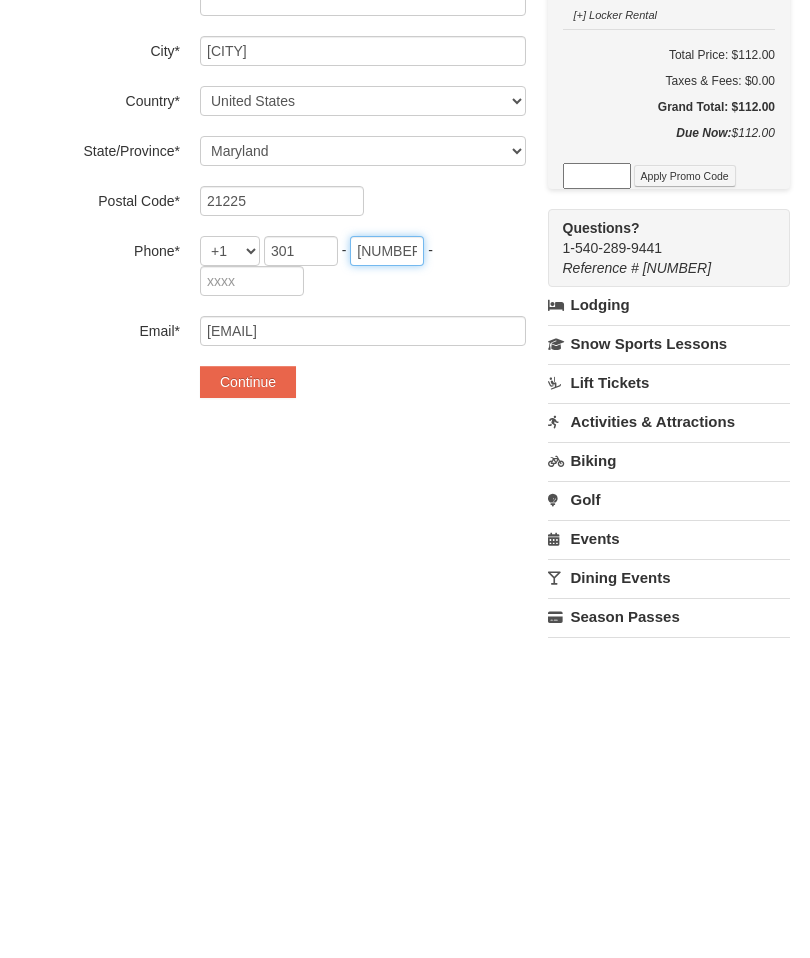 type on "592" 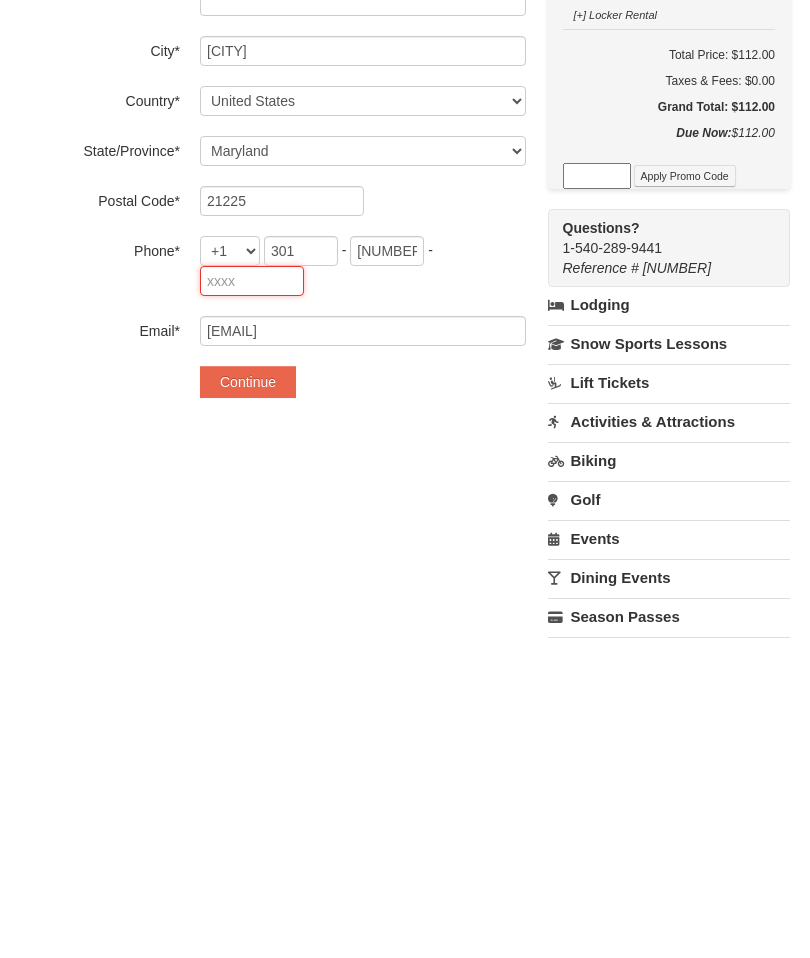 click at bounding box center (252, 601) 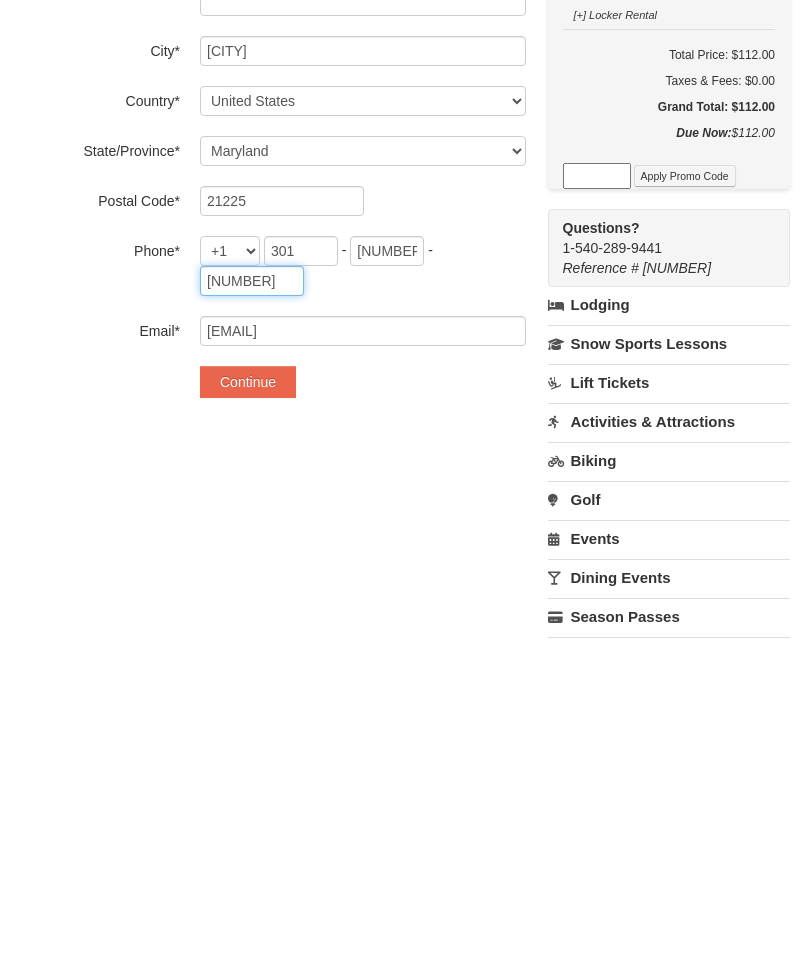 type on "7181" 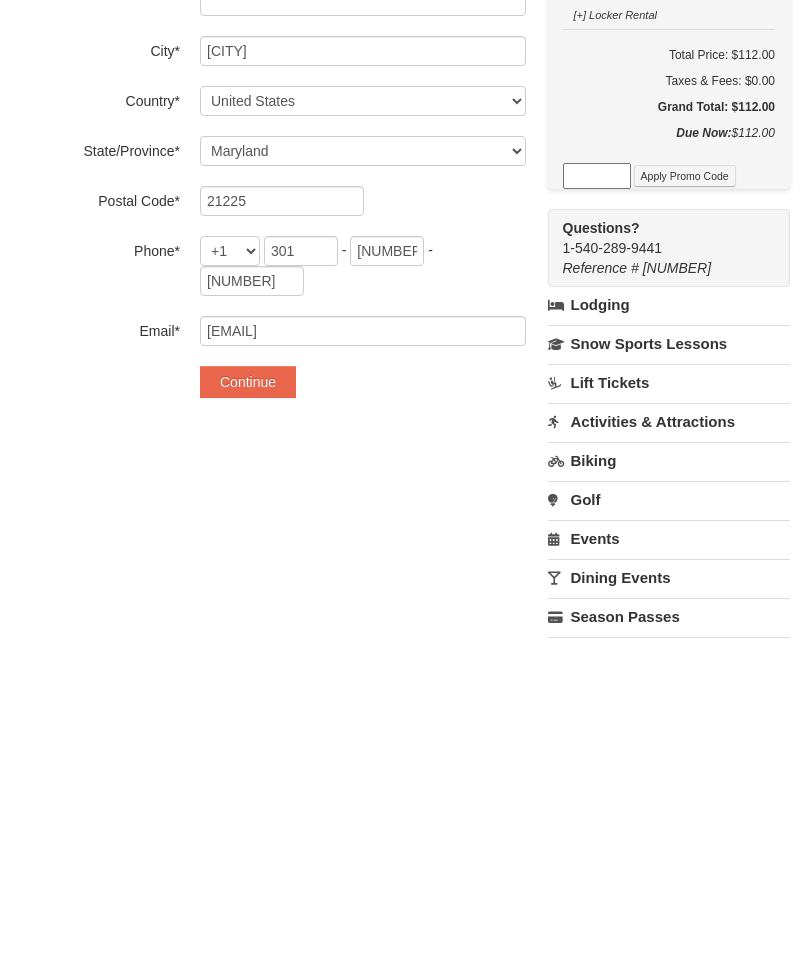 click on "Continue" at bounding box center [248, 702] 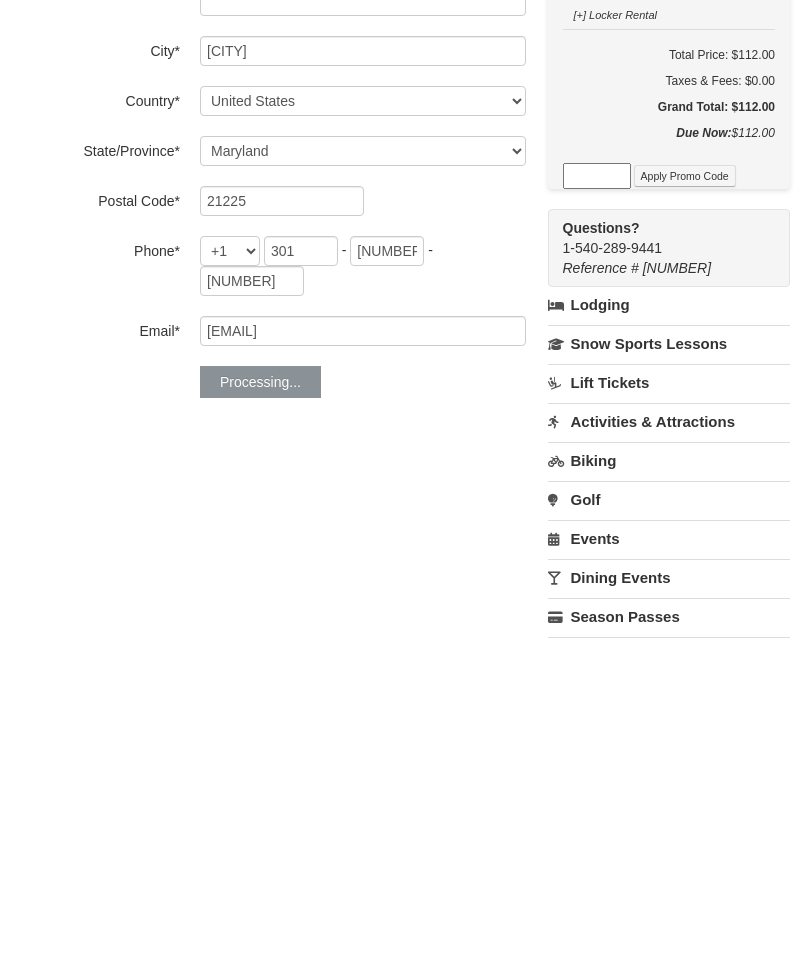 scroll, scrollTop: 547, scrollLeft: 0, axis: vertical 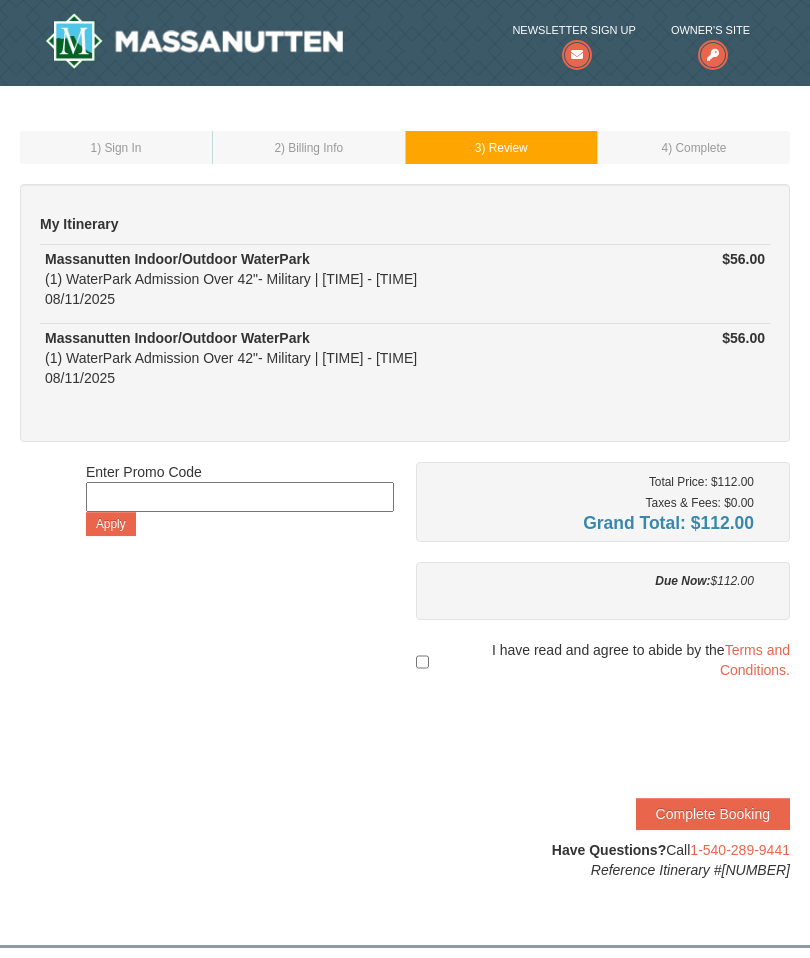 click on "Total Price:
$112.00
Taxes & Fees: $0.00
Grand Total: $112.00
Due Now:
$112.00
I have read and agree to abide by the  Terms and Conditions.
Complete Booking" at bounding box center (603, 671) 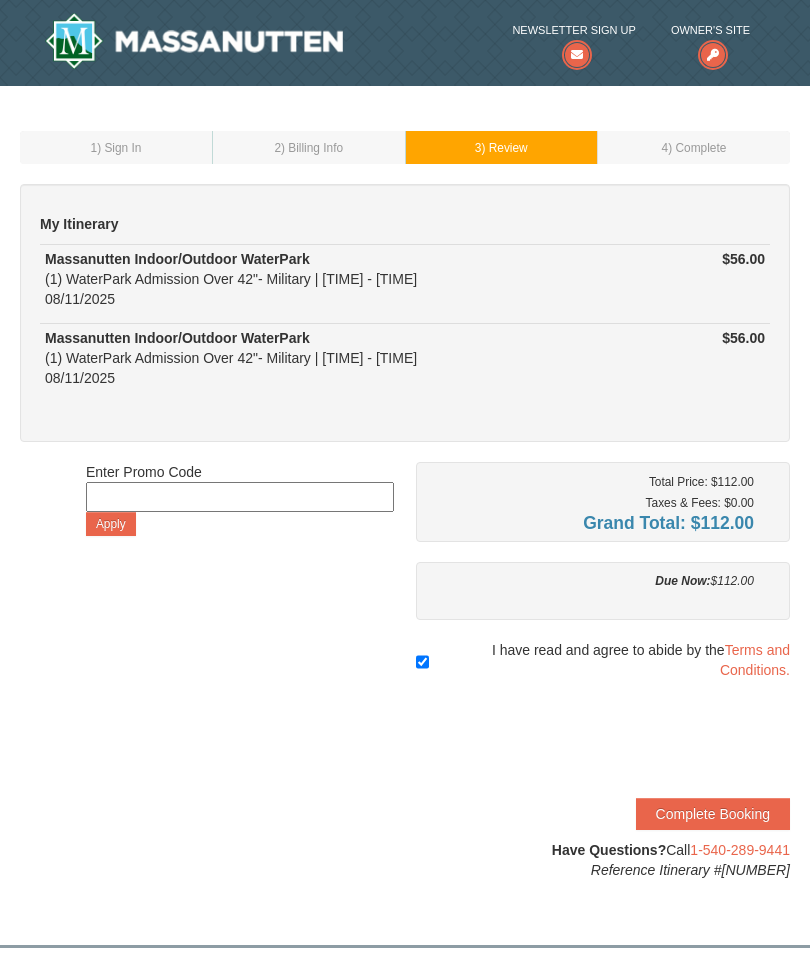 click on "Complete Booking" at bounding box center [713, 814] 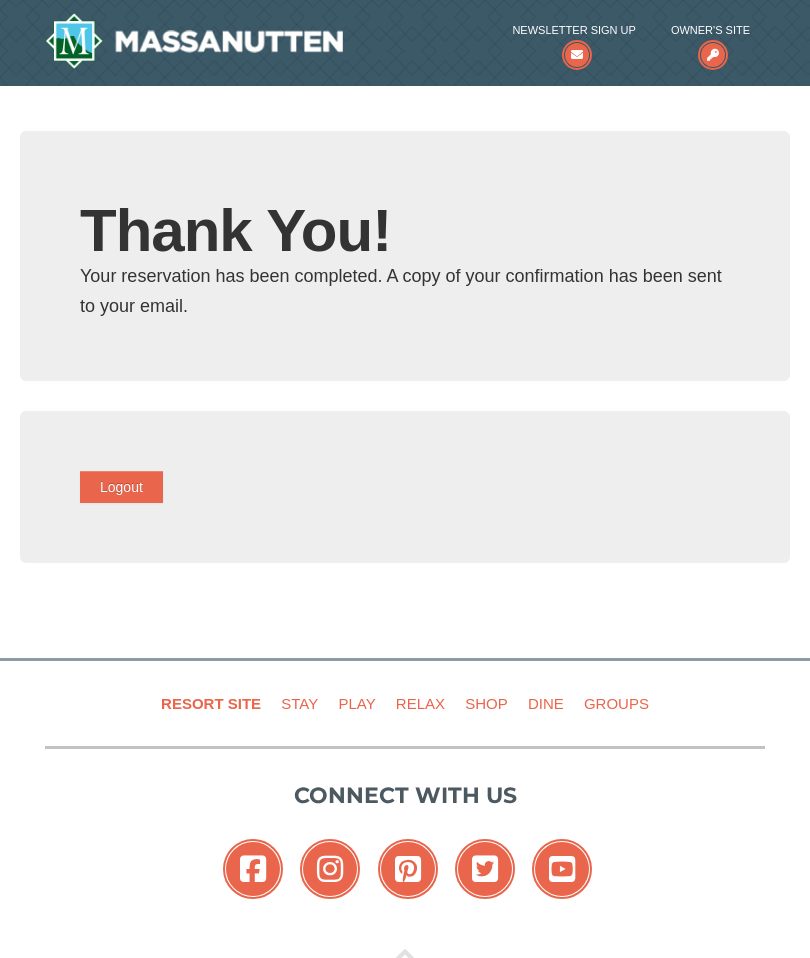scroll, scrollTop: 0, scrollLeft: 0, axis: both 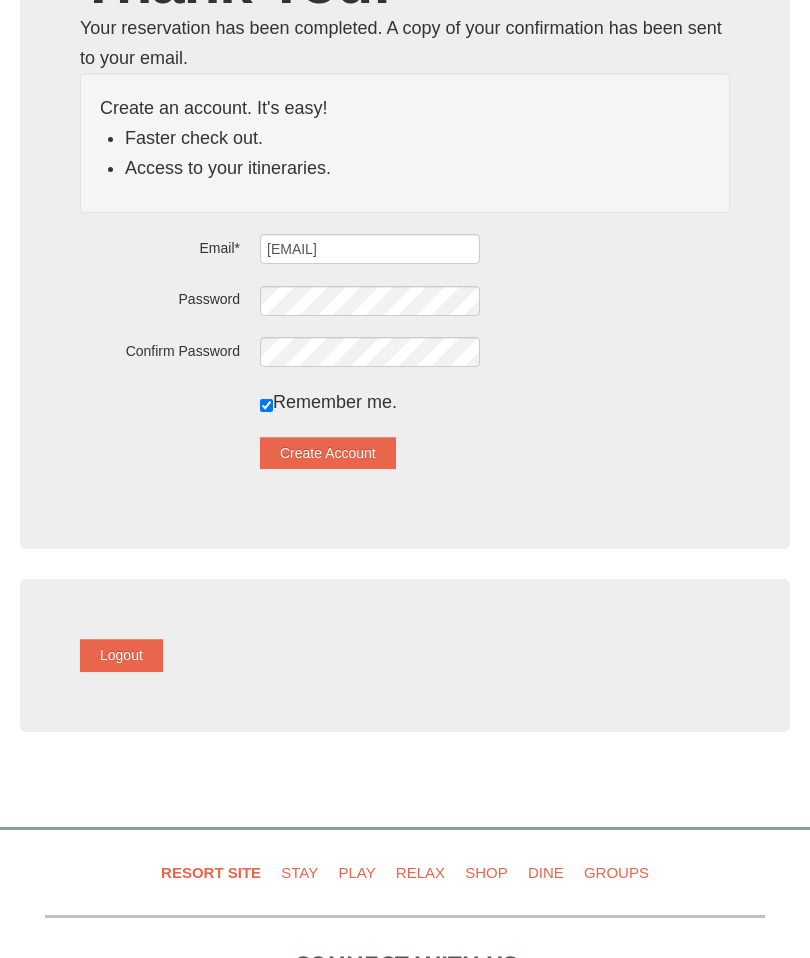 click on "Create Account" at bounding box center (328, 454) 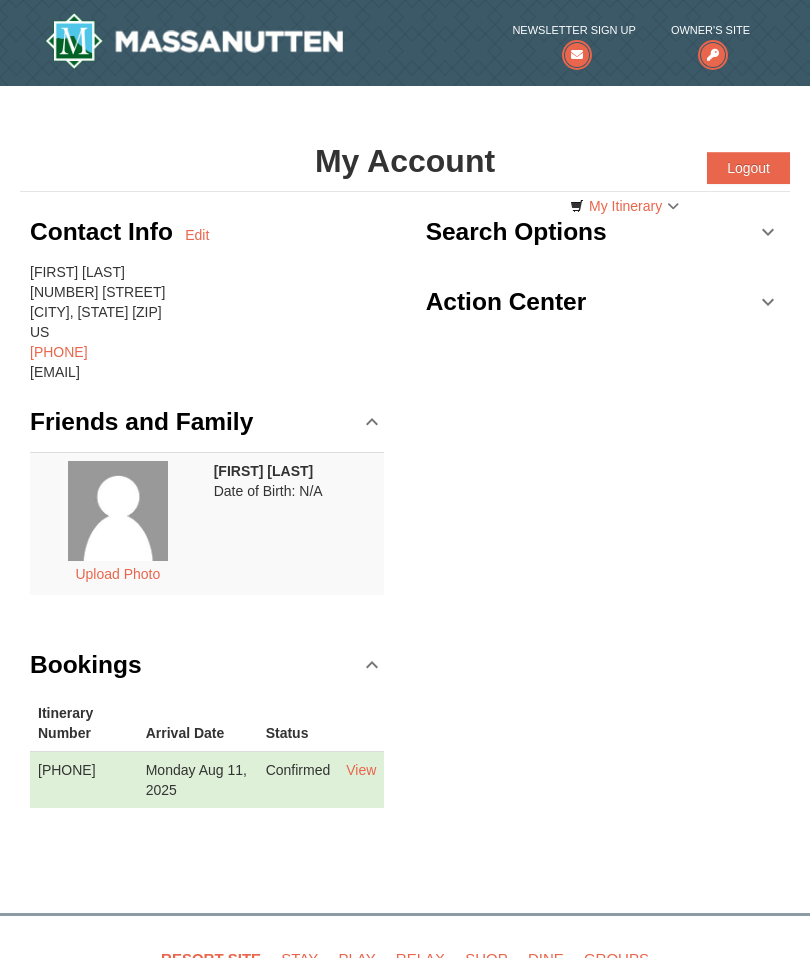 scroll, scrollTop: 0, scrollLeft: 0, axis: both 